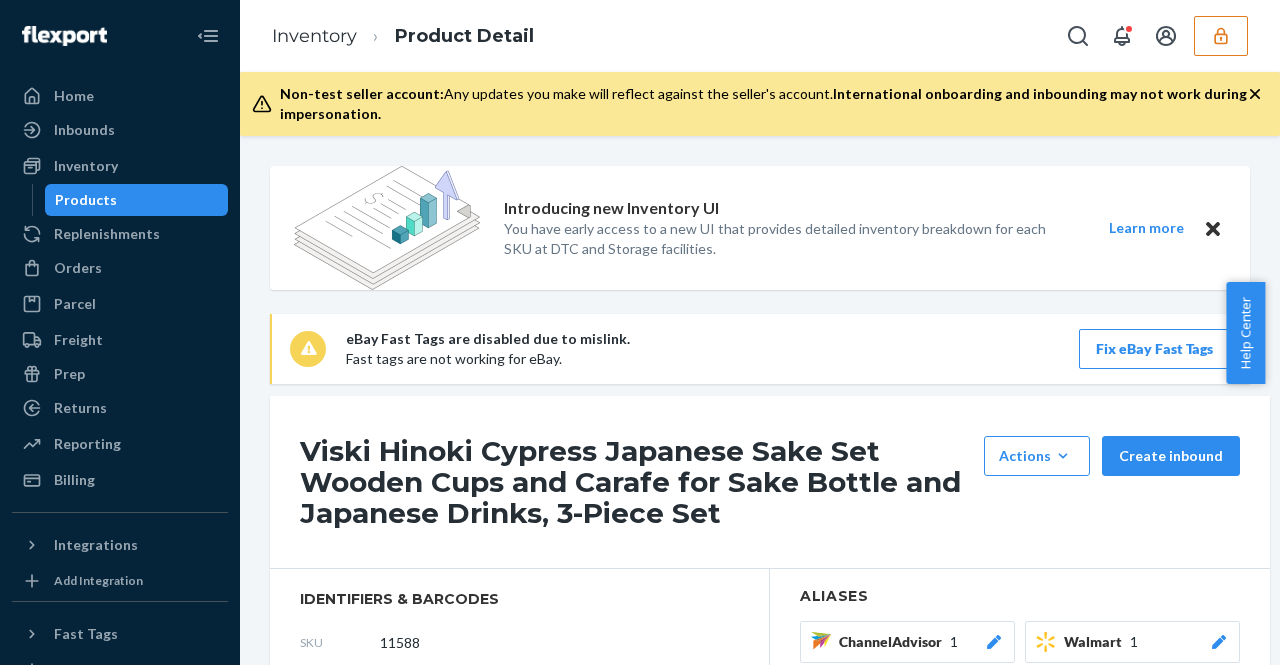 scroll, scrollTop: 0, scrollLeft: 0, axis: both 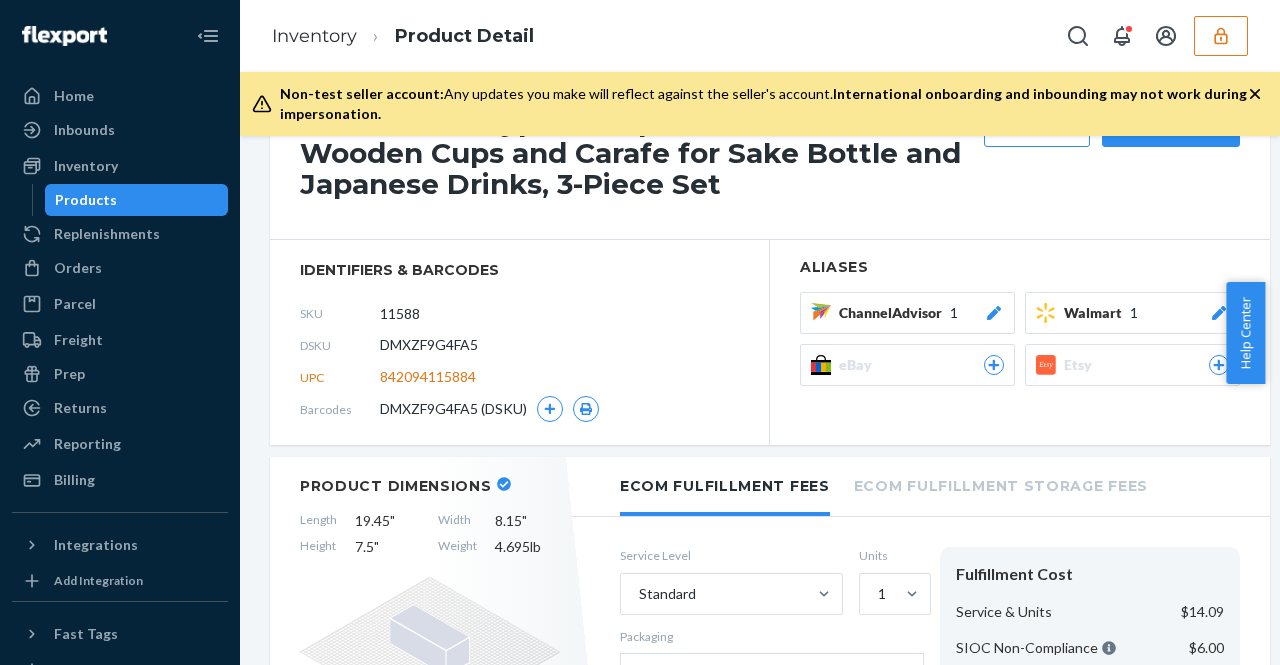 click 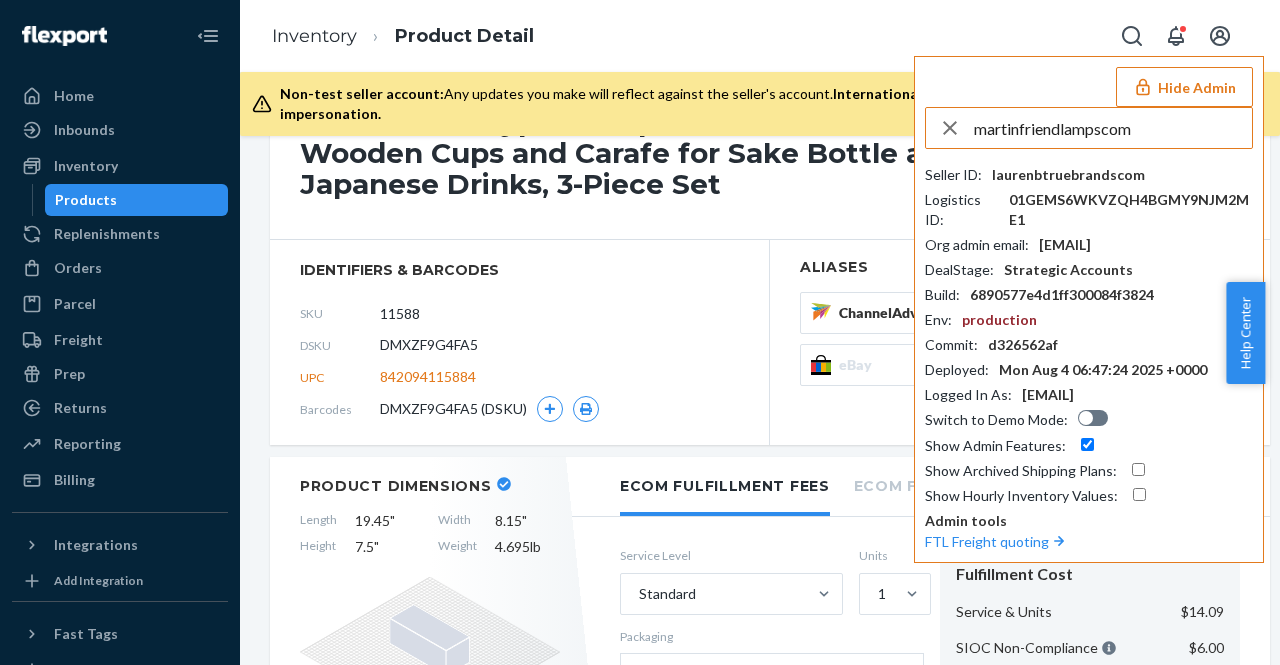 click on "martinfriendlampscom" at bounding box center [1113, 128] 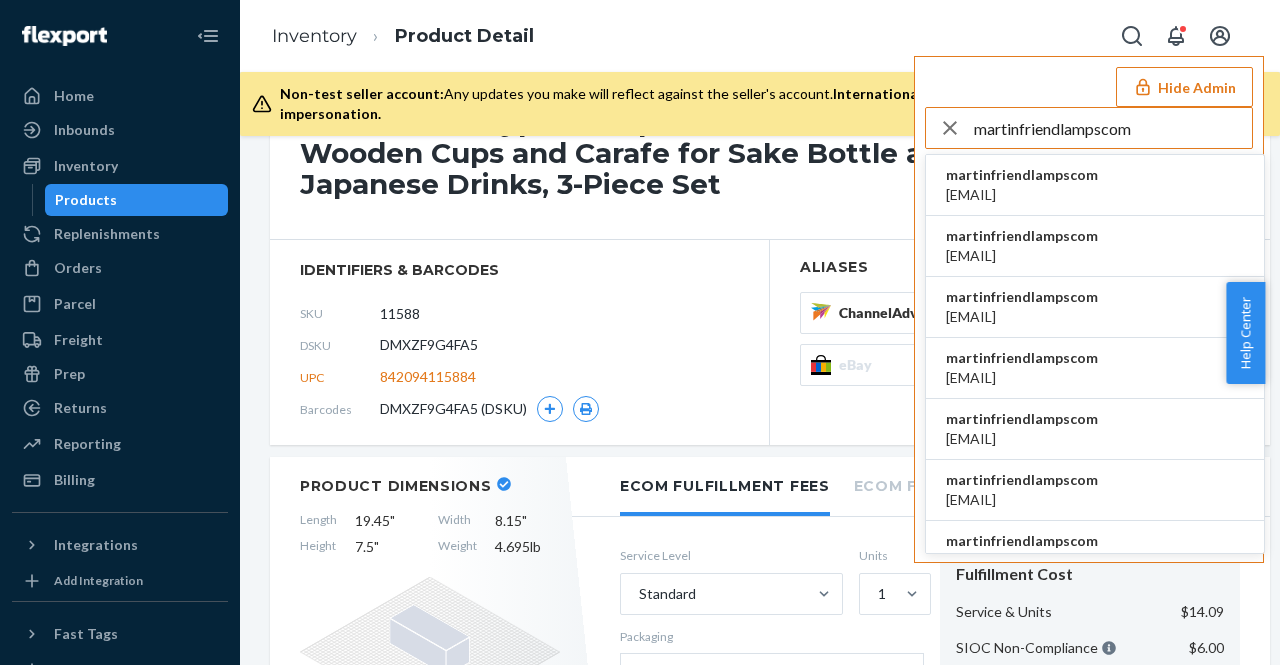 type on "martinfriendlampscom" 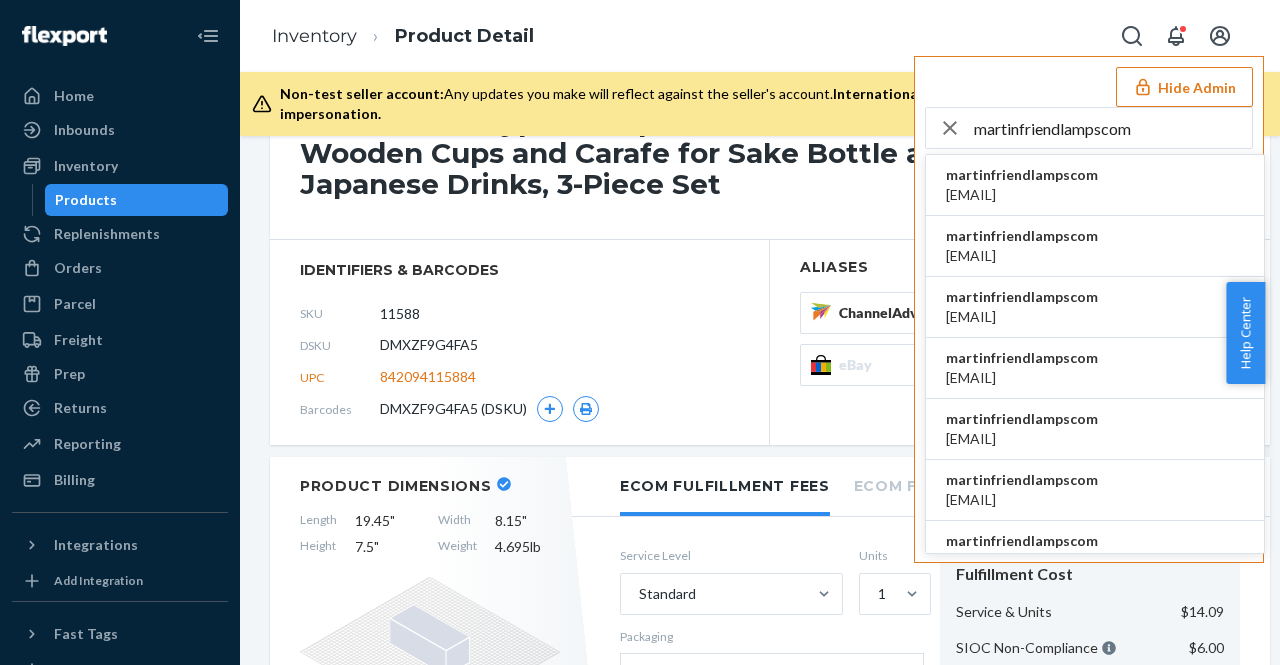 click on "martinfriendlampscom" at bounding box center (1022, 175) 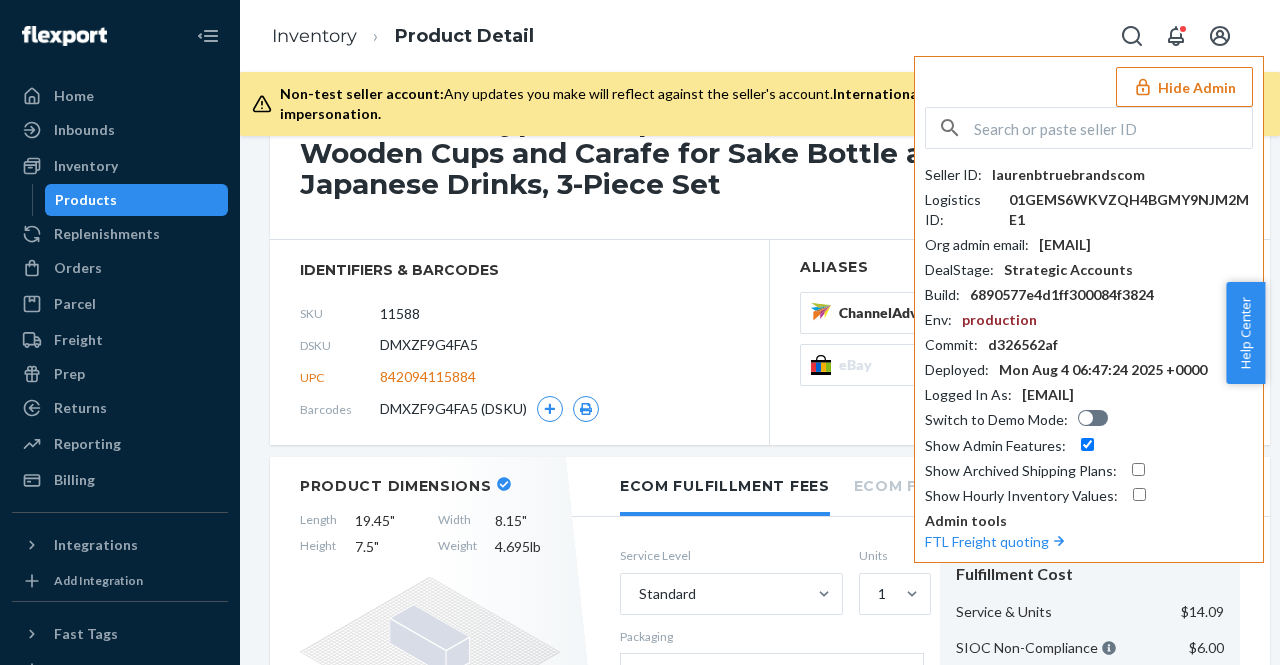 scroll, scrollTop: 0, scrollLeft: 0, axis: both 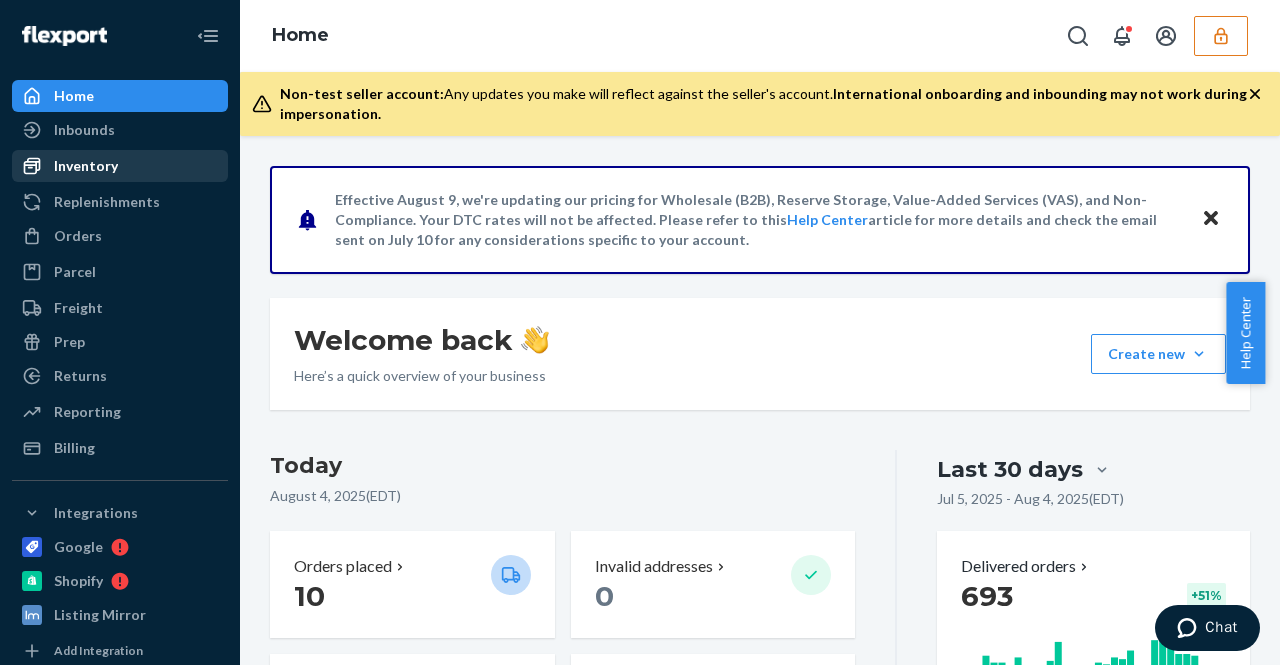 click on "Inventory" at bounding box center [120, 166] 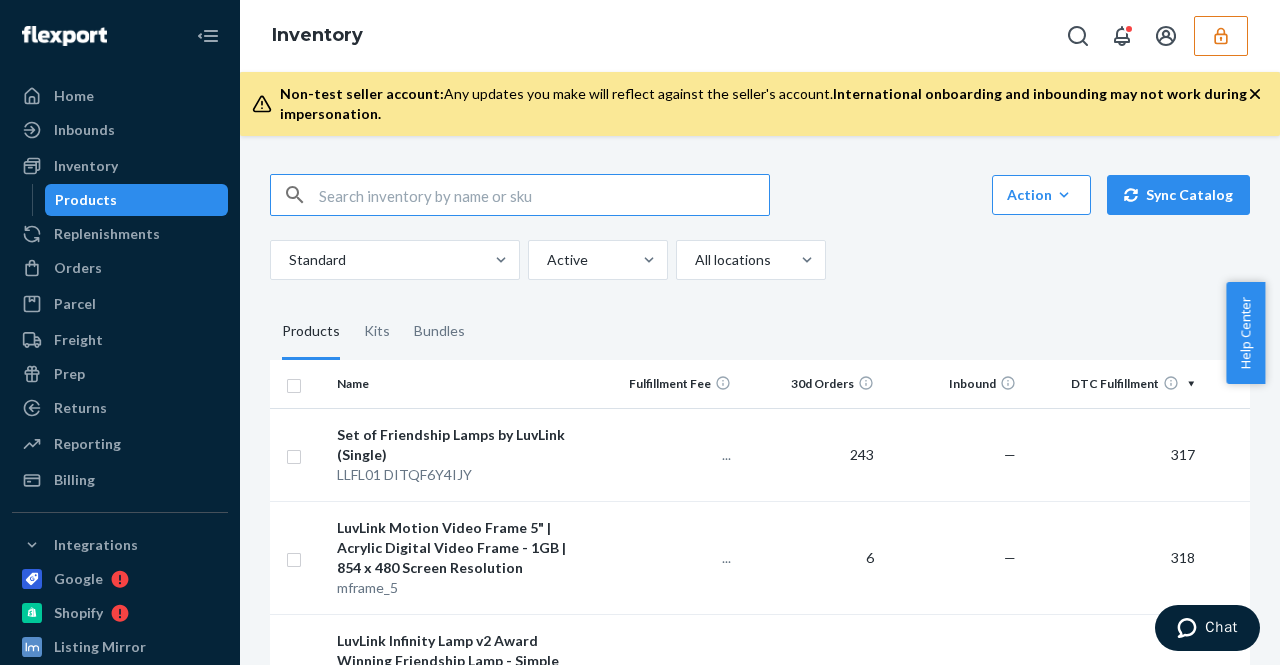 click at bounding box center [544, 195] 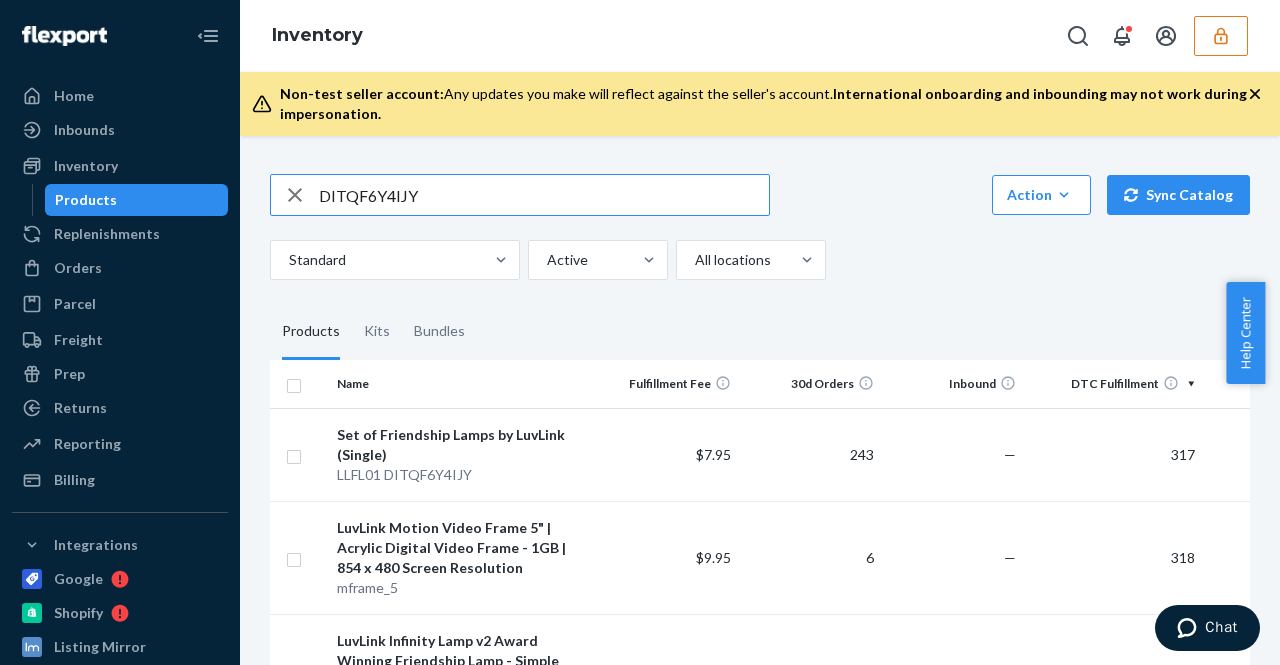 type on "DITQF6Y4IJY" 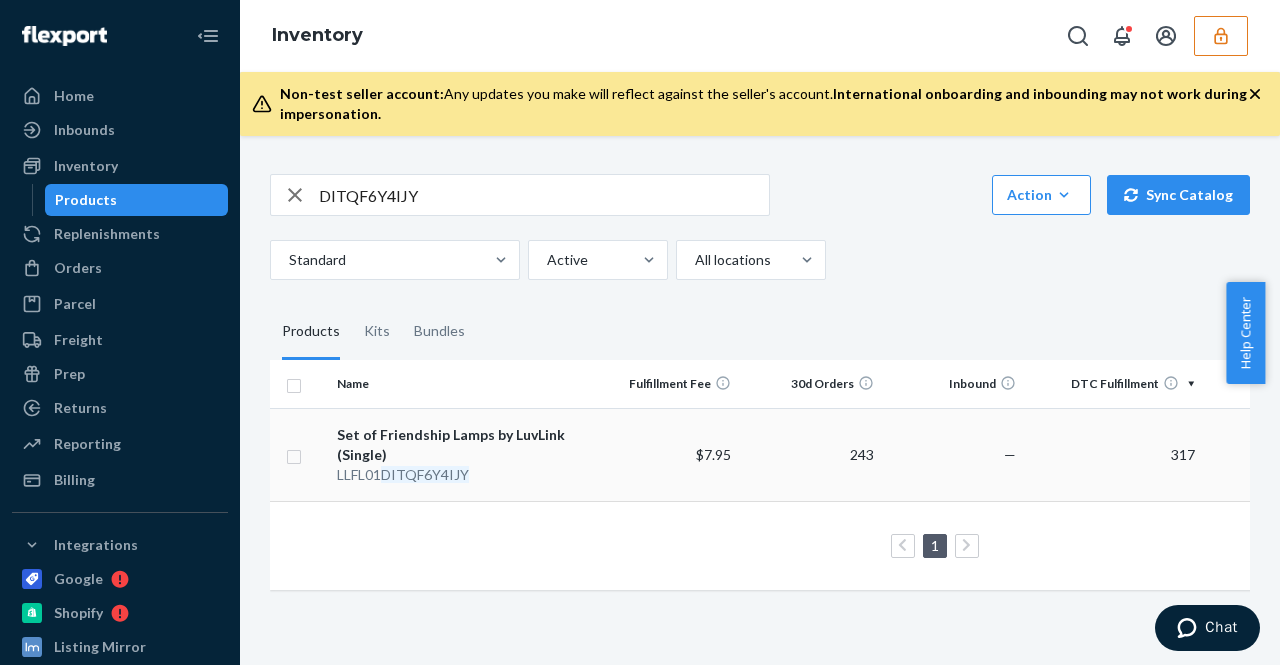 click on "Set of Friendship Lamps by LuvLink (Single)" at bounding box center [462, 445] 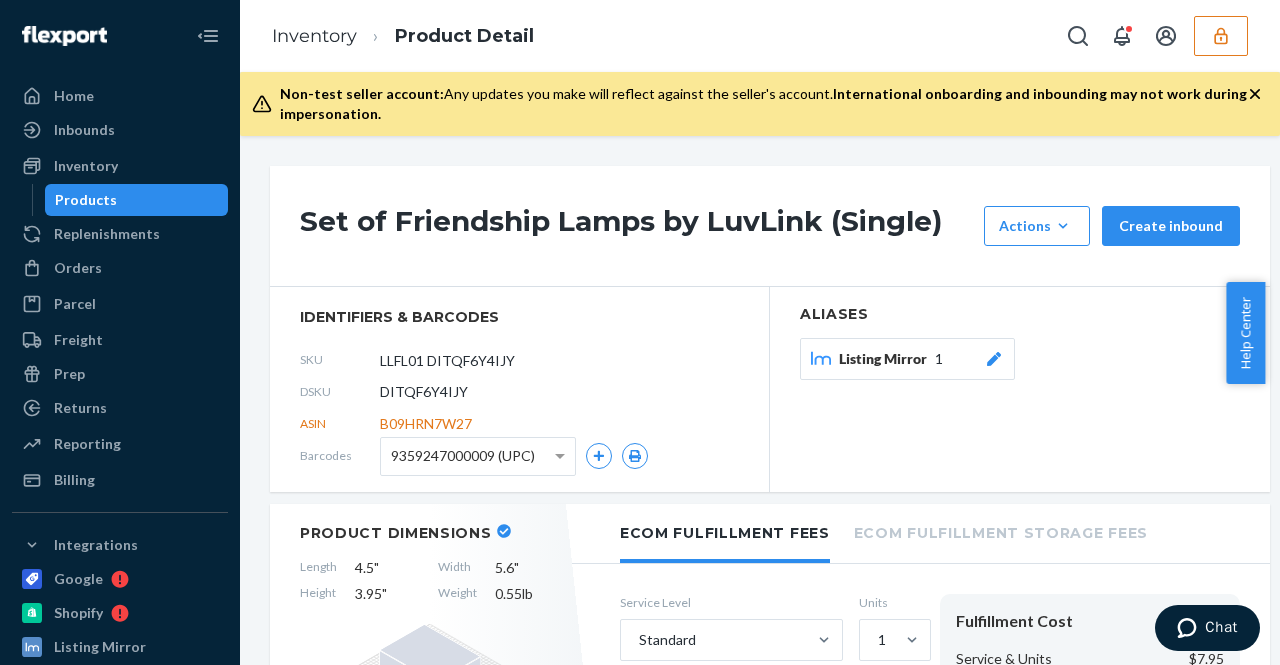click on "9359247000009 (UPC)" at bounding box center [463, 456] 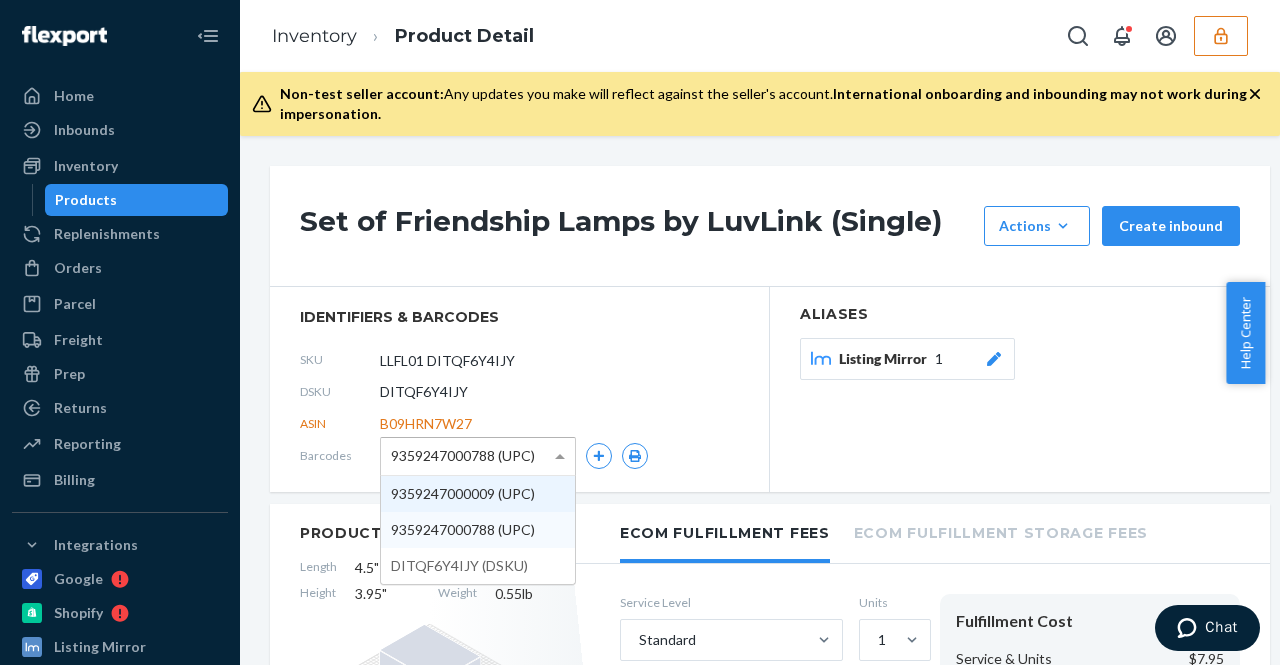 drag, startPoint x: 390, startPoint y: 458, endPoint x: 500, endPoint y: 471, distance: 110.76552 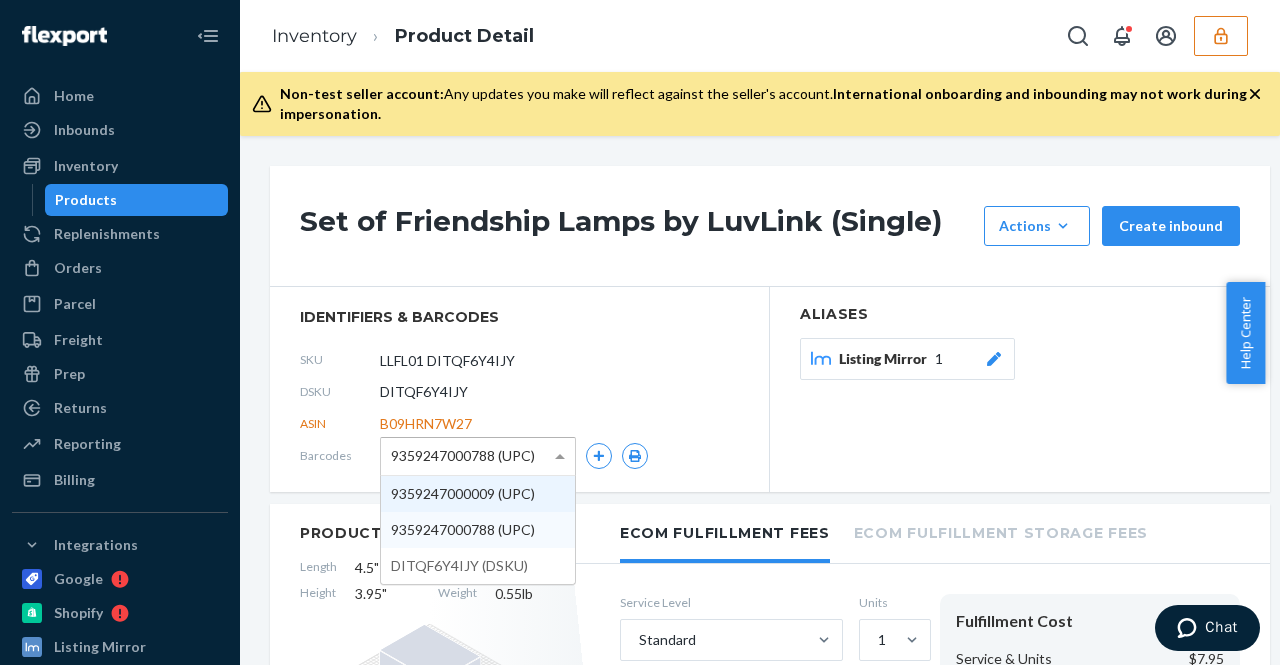 click on "9359247000788 (UPC)" at bounding box center [465, 456] 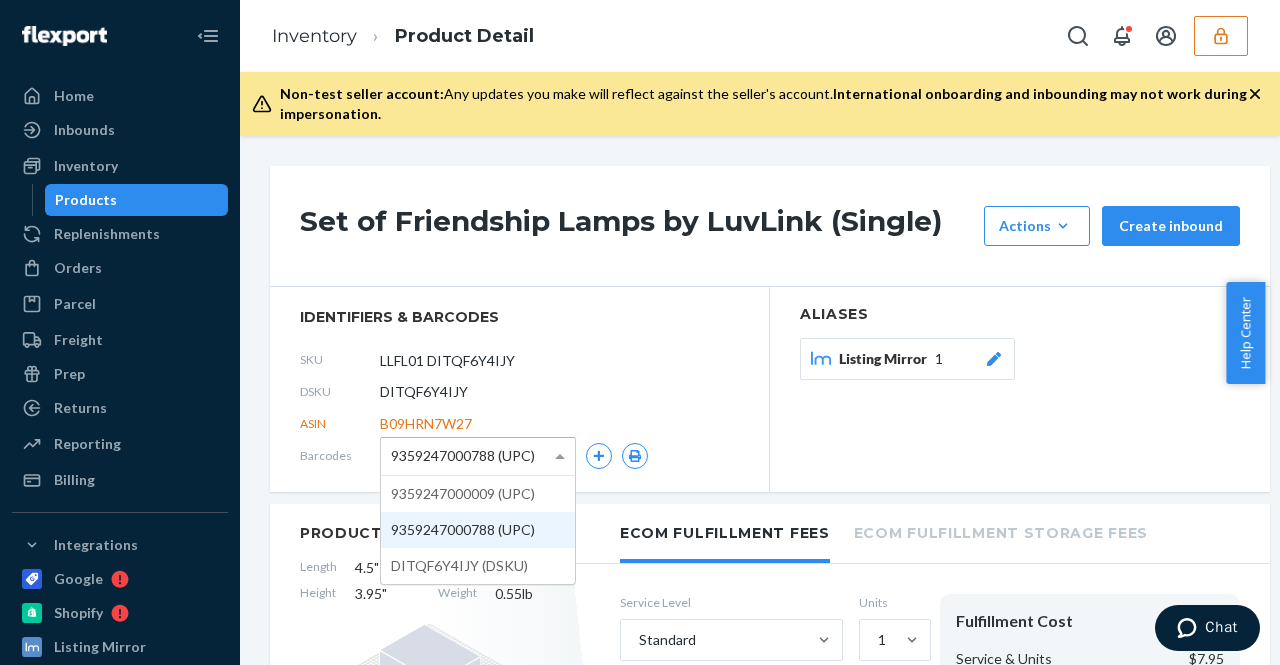 drag, startPoint x: 492, startPoint y: 457, endPoint x: 436, endPoint y: 463, distance: 56.32051 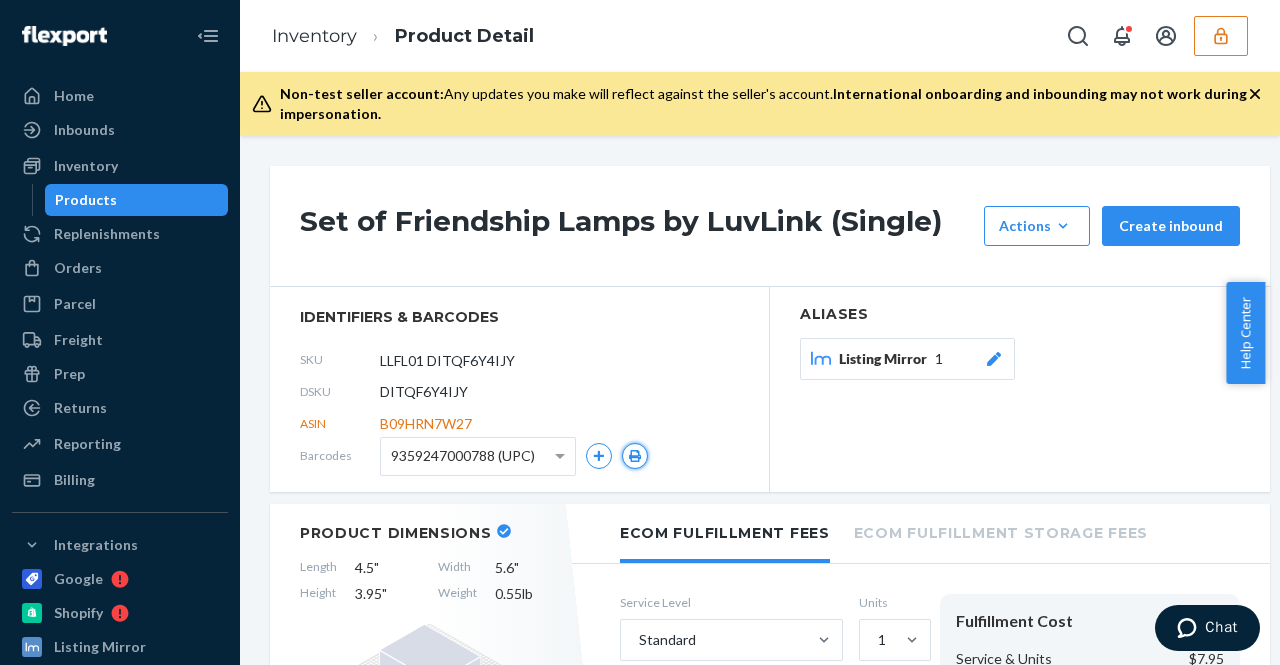 click at bounding box center (635, 456) 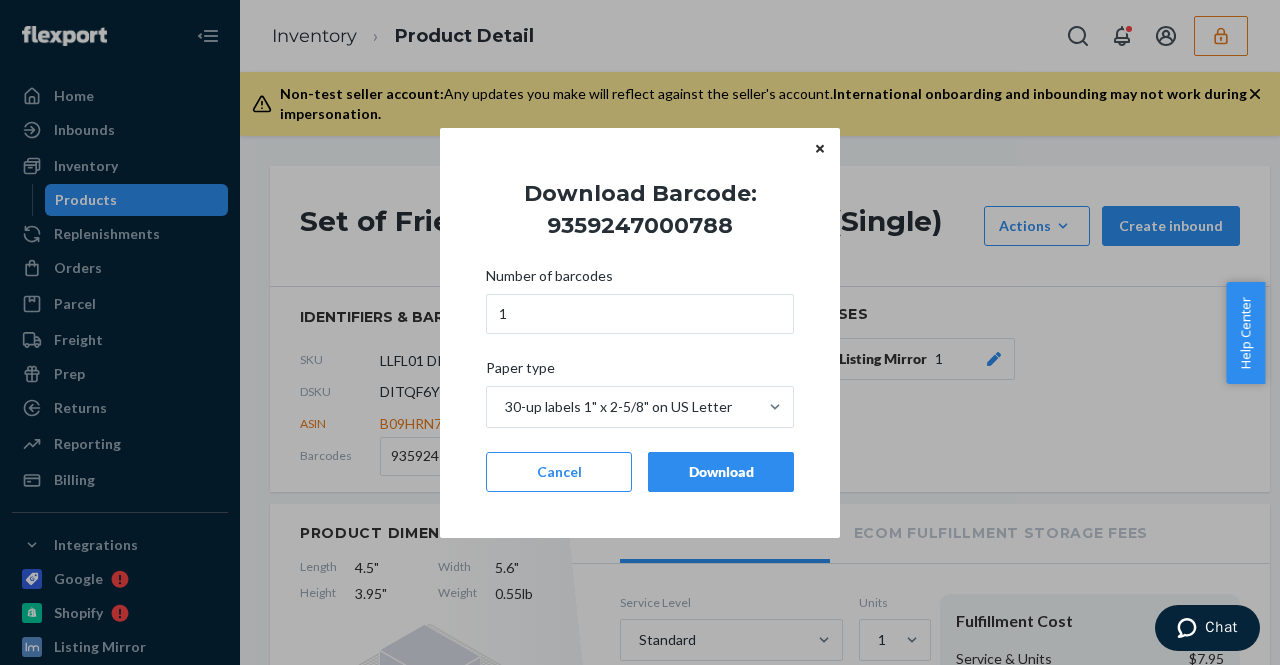 click on "Download" at bounding box center [721, 472] 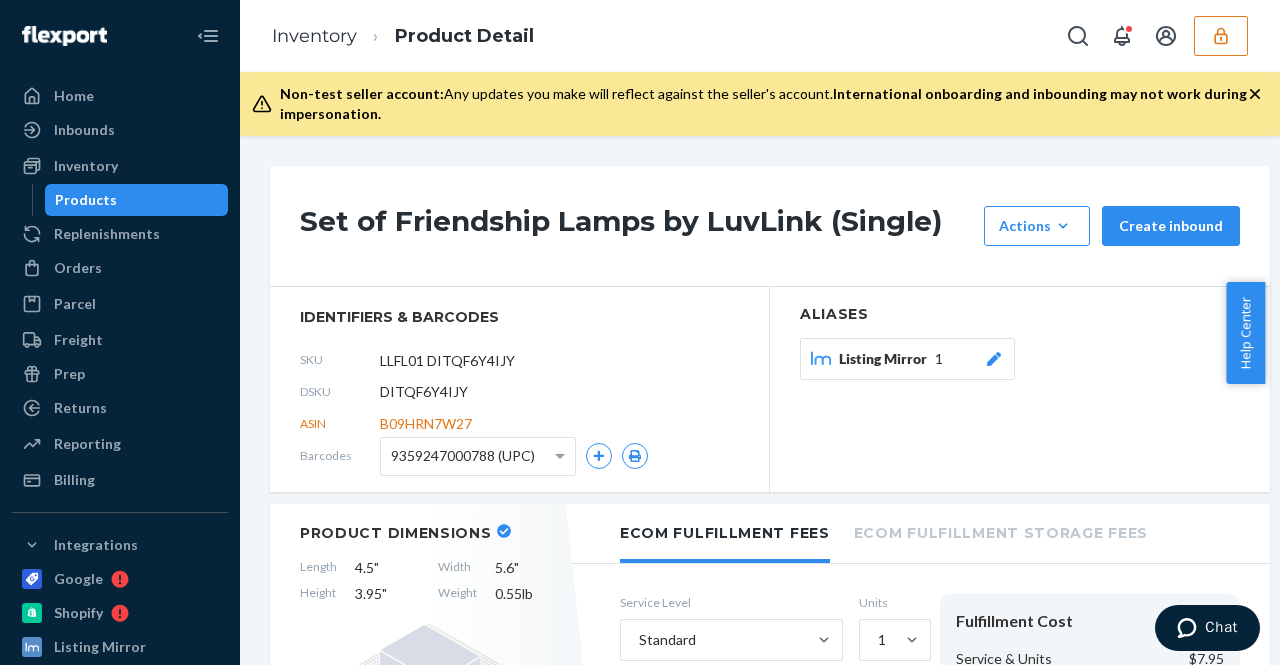 click on "9359247000788 (UPC)" at bounding box center [478, 456] 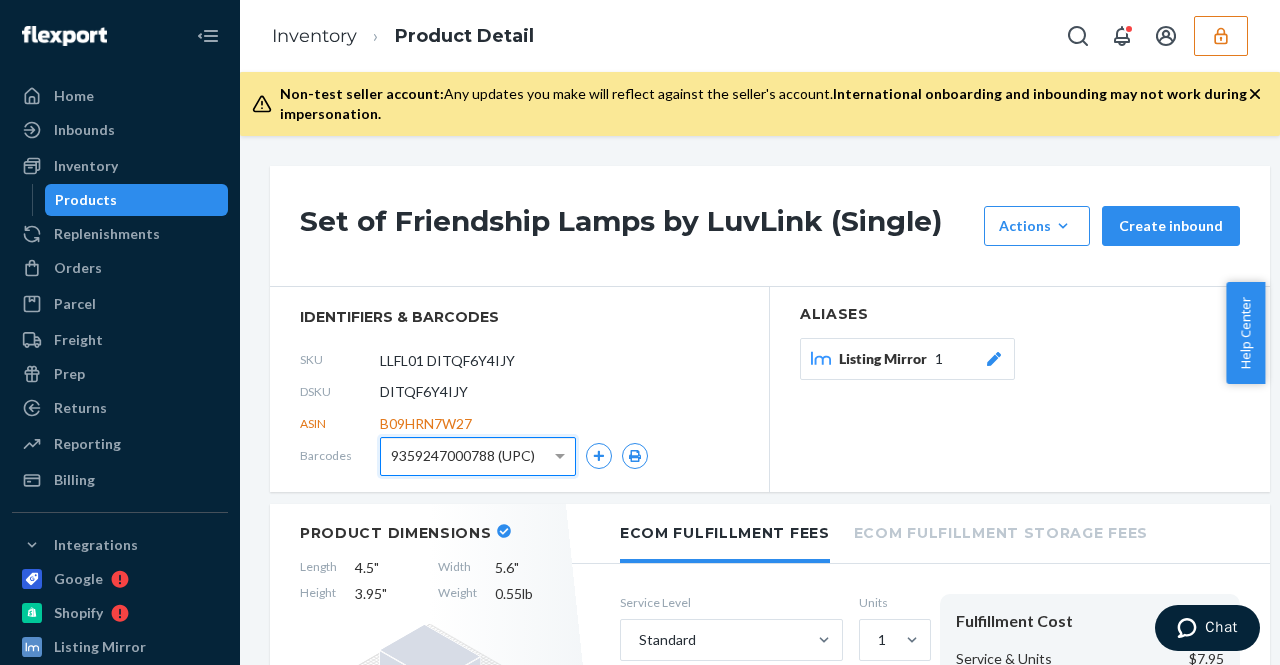 click on "9359247000788 (UPC)" at bounding box center [463, 456] 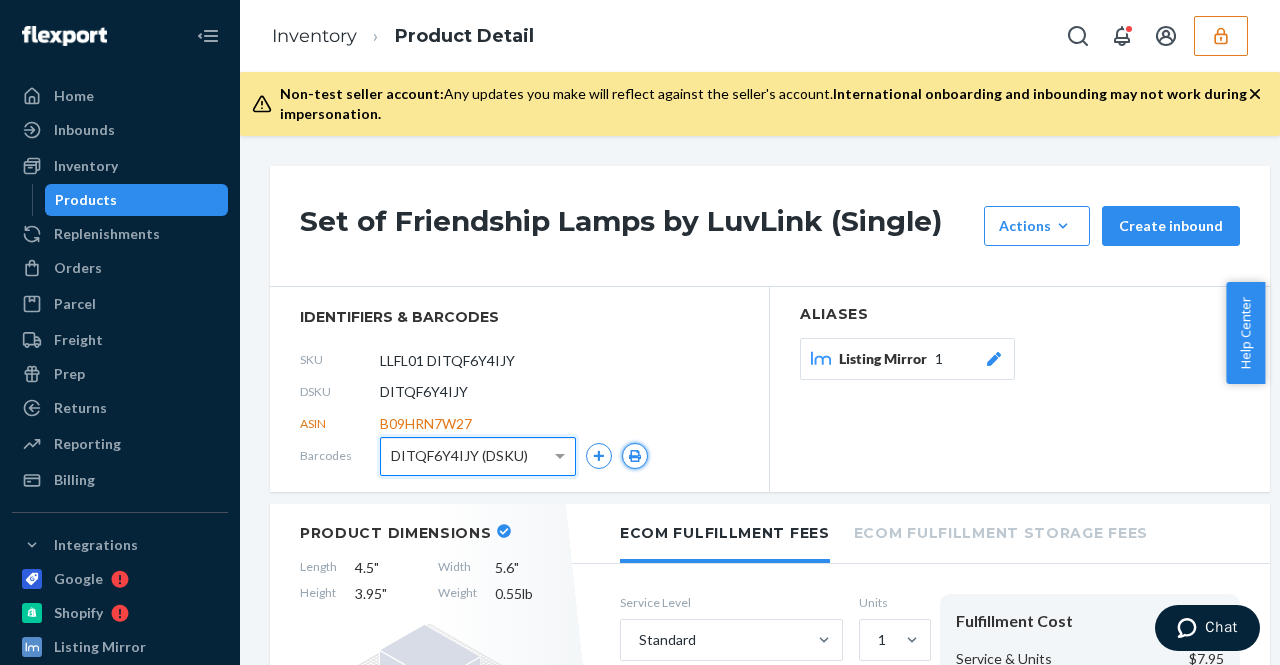 click 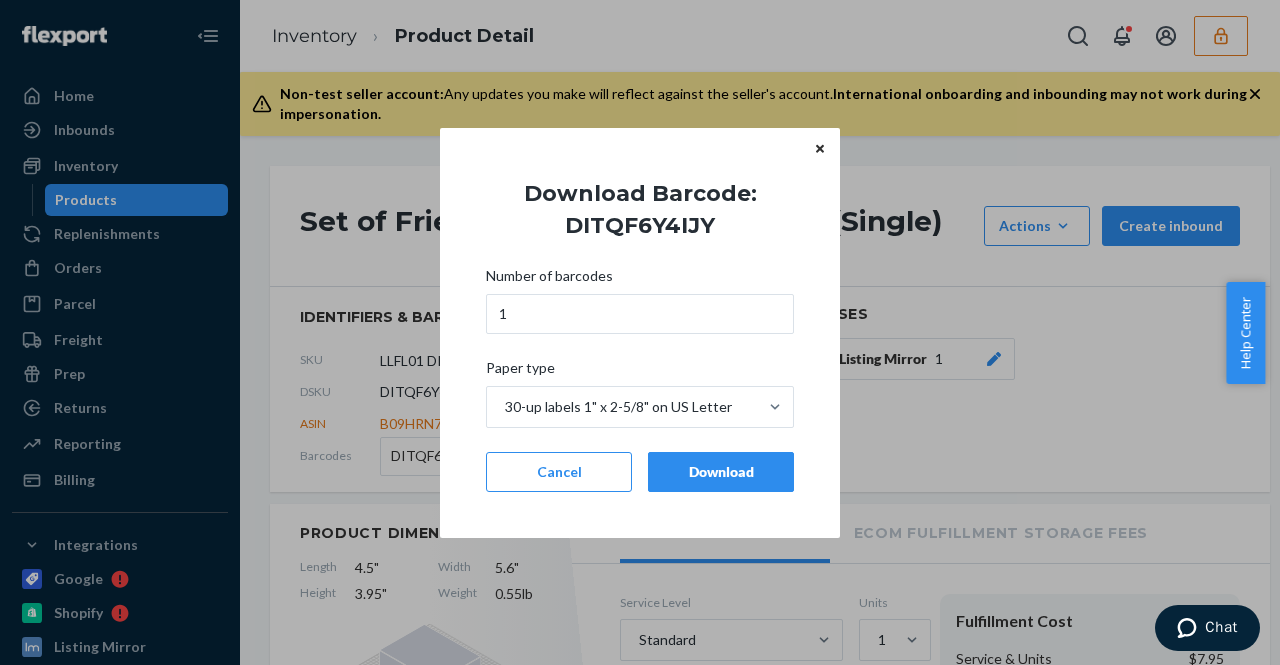 click on "Download" at bounding box center [721, 472] 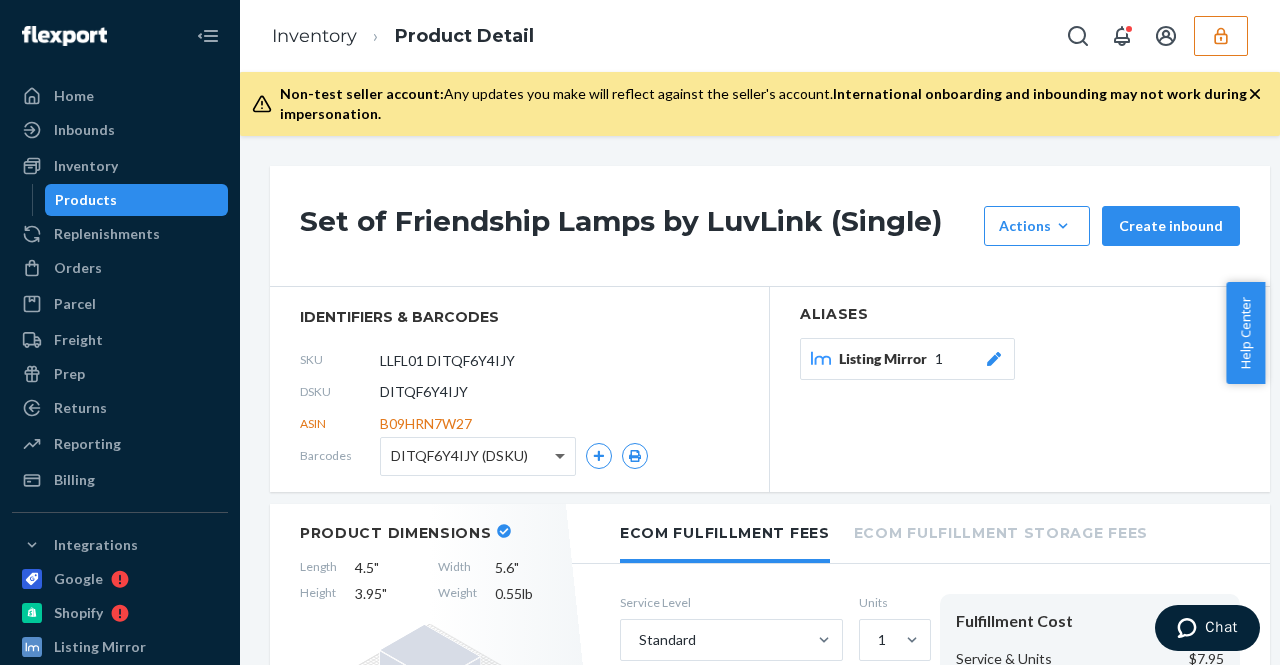 click at bounding box center [560, 457] 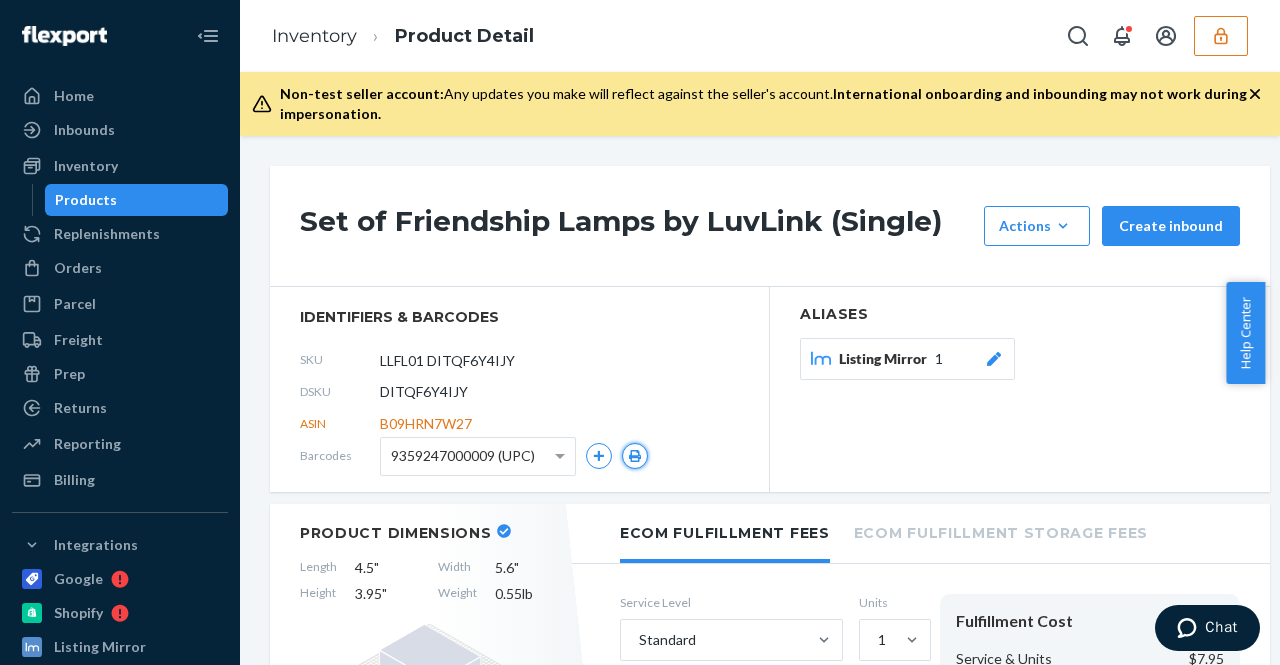 click 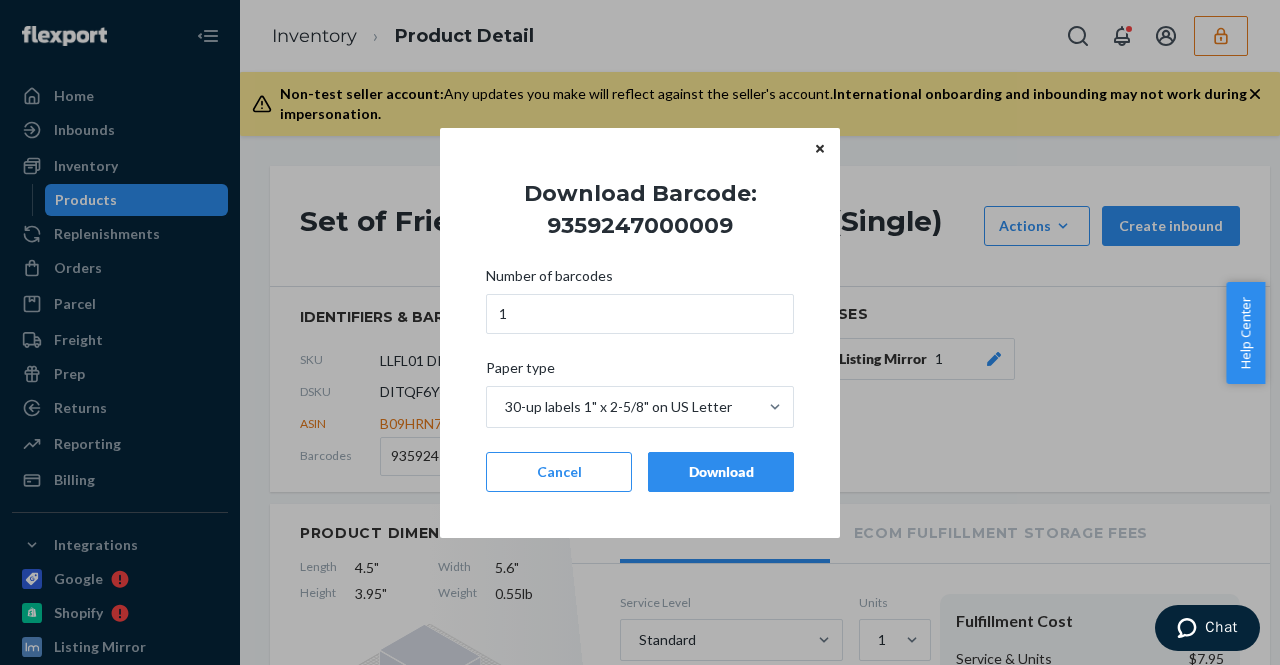 click on "Download" at bounding box center [721, 472] 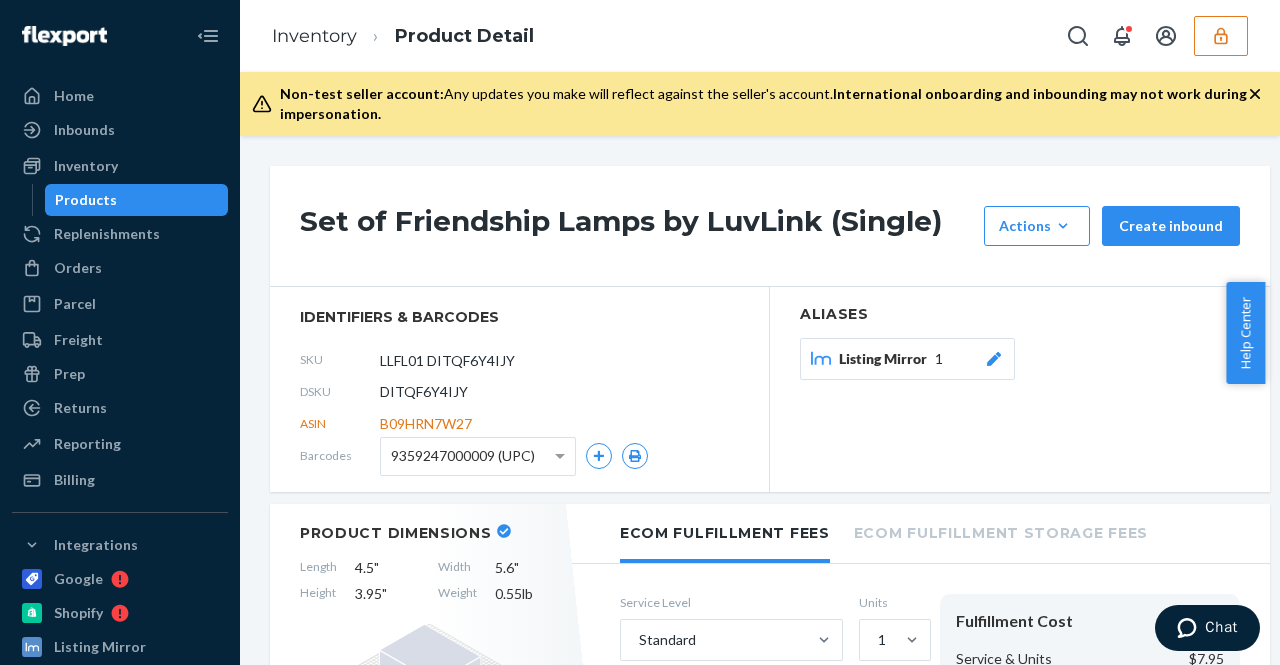 click on "9359247000009 (UPC)" at bounding box center (463, 456) 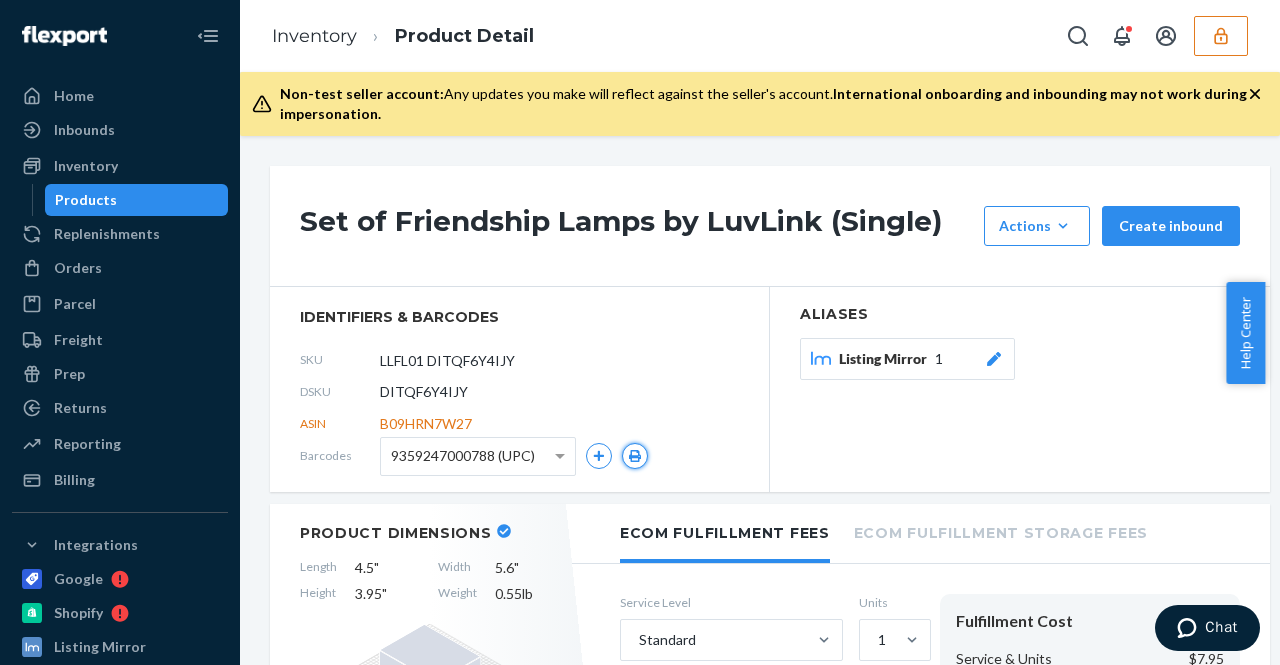click 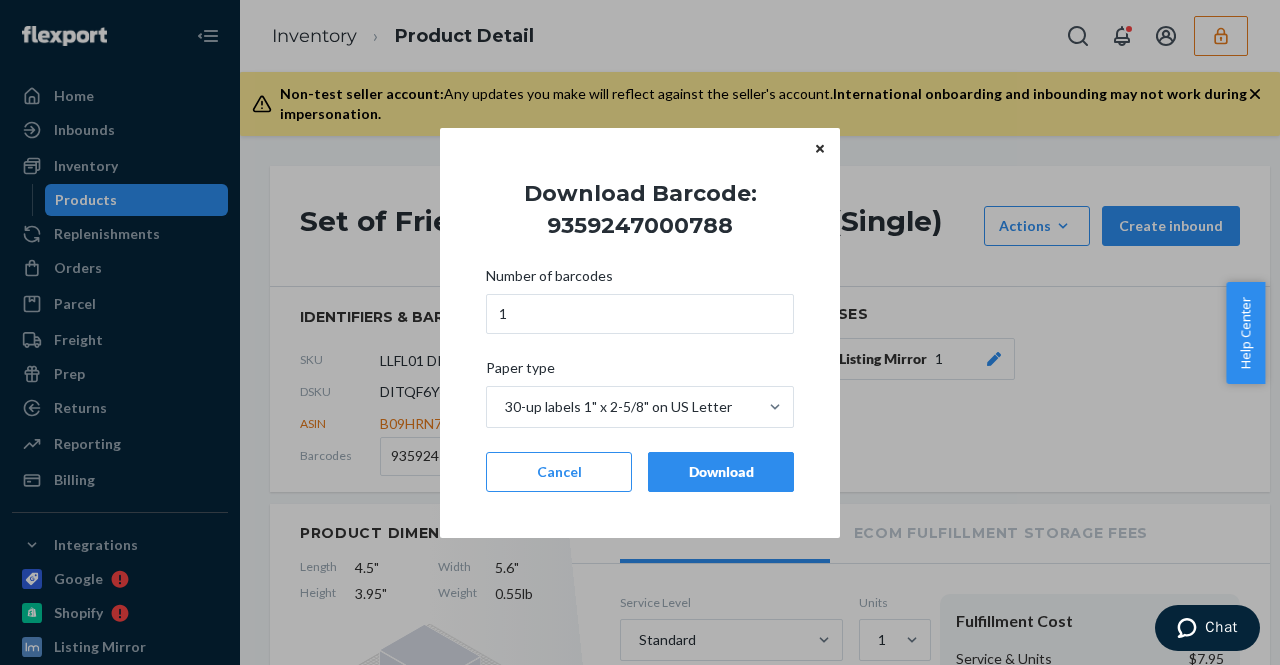 click on "Download" at bounding box center (721, 472) 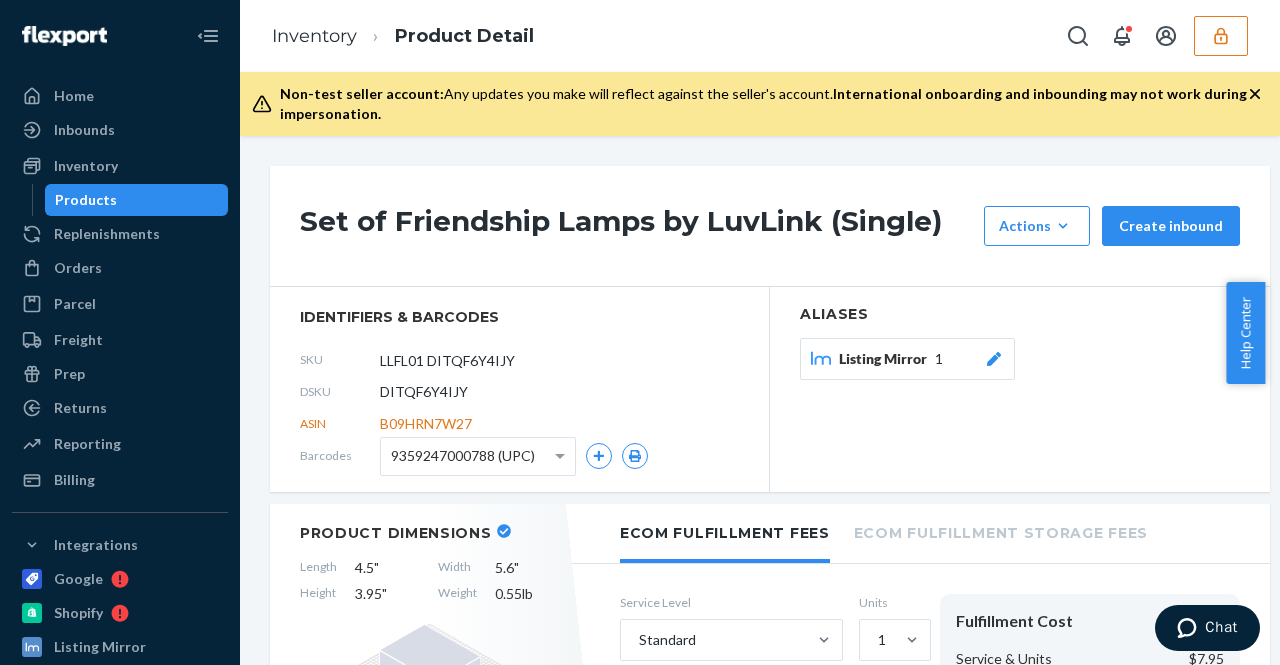 click 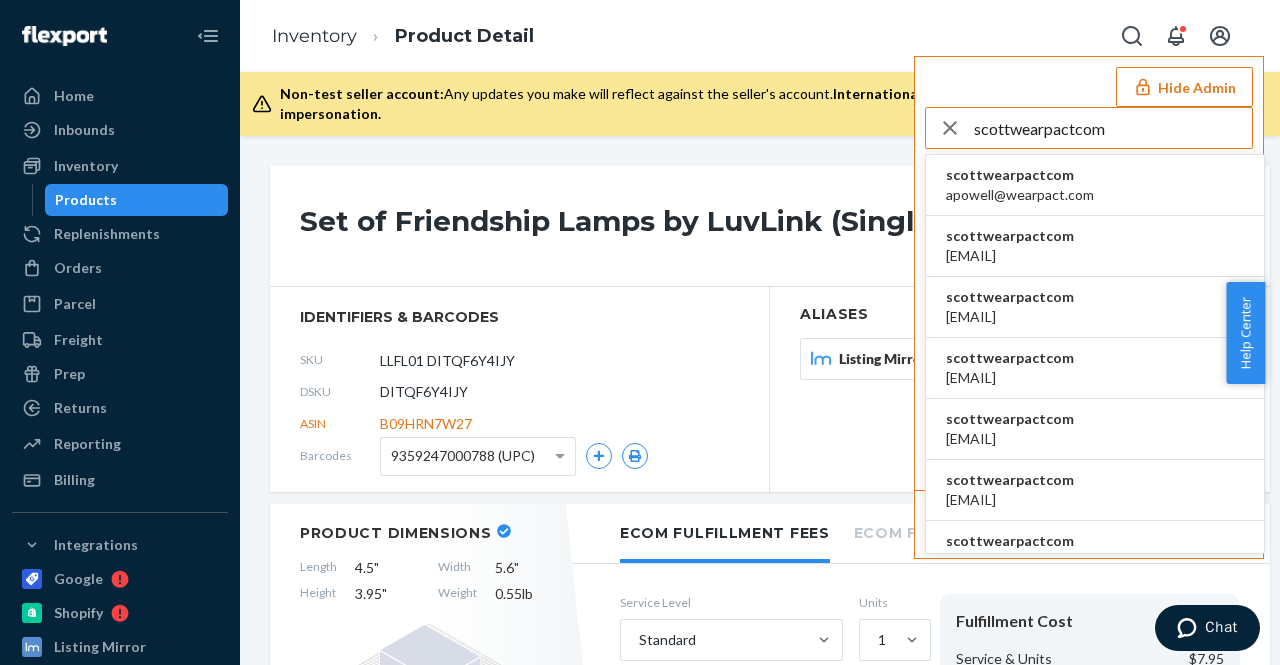 type on "scottwearpactcom" 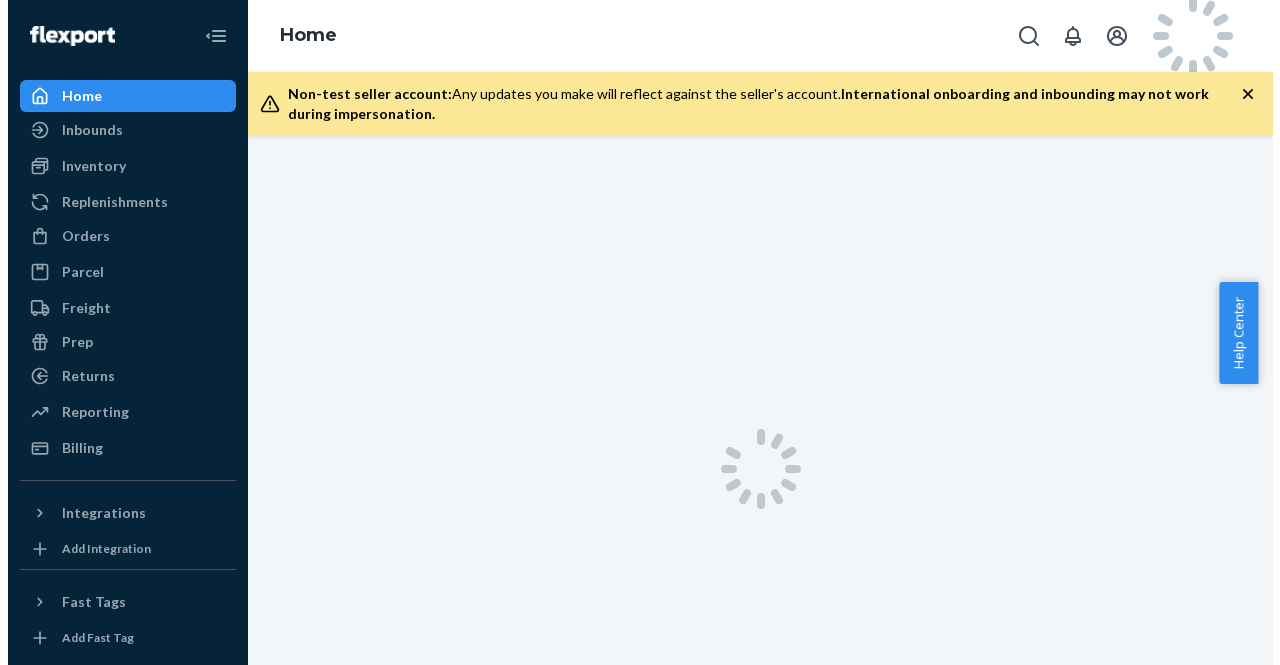 scroll, scrollTop: 0, scrollLeft: 0, axis: both 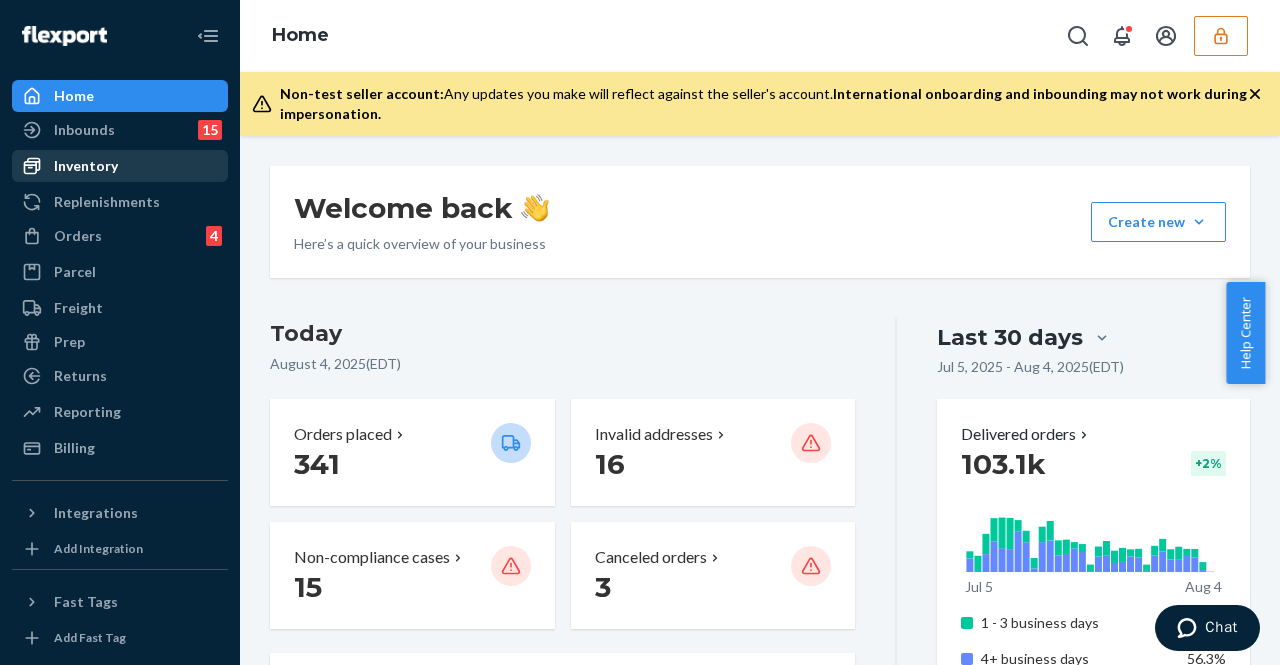 click on "Inventory" at bounding box center [120, 166] 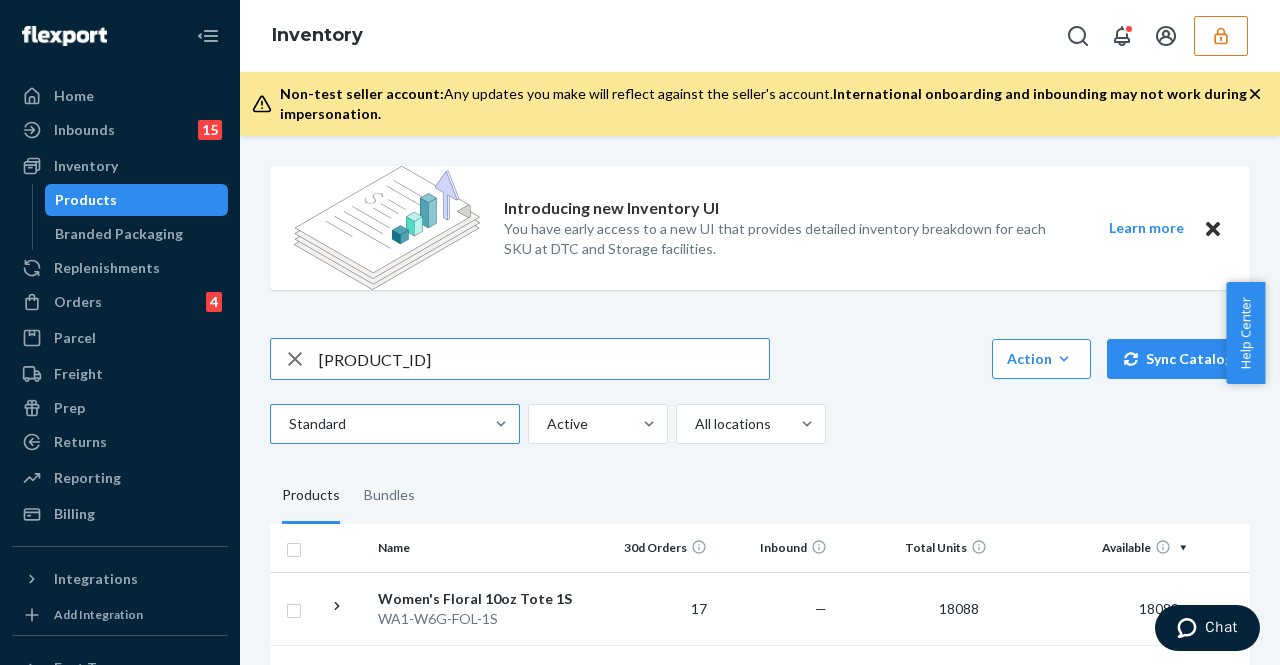 type on "D4ZVK9KK76F" 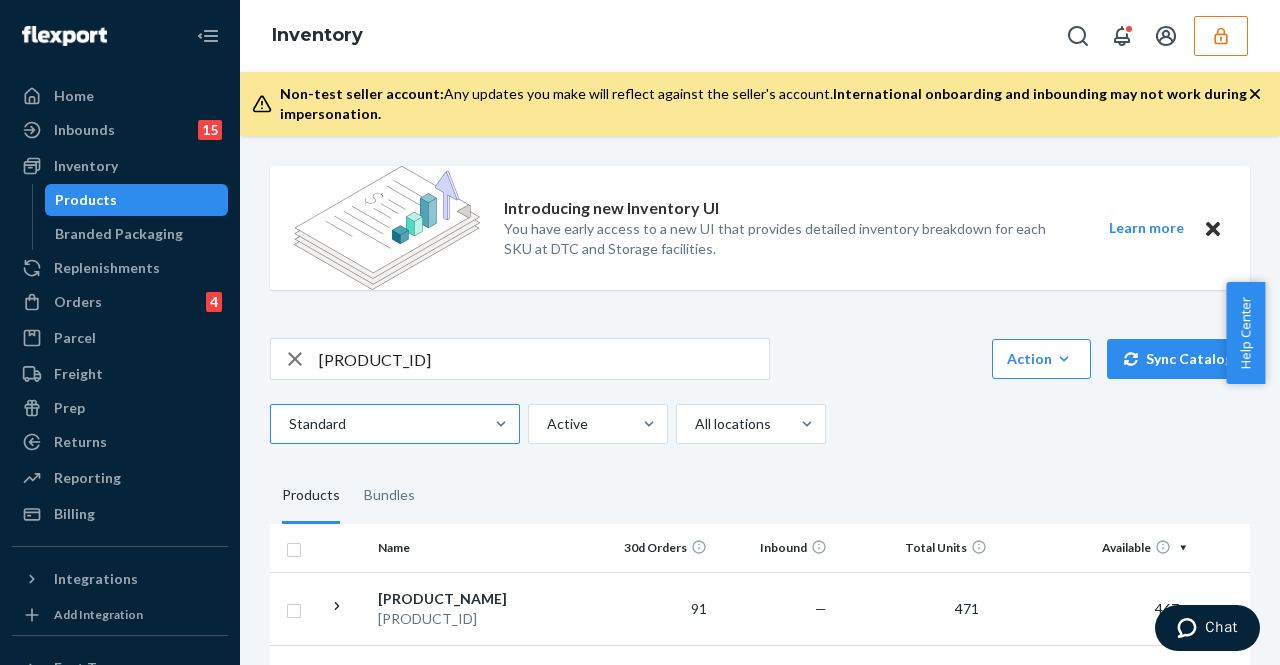 scroll, scrollTop: 100, scrollLeft: 0, axis: vertical 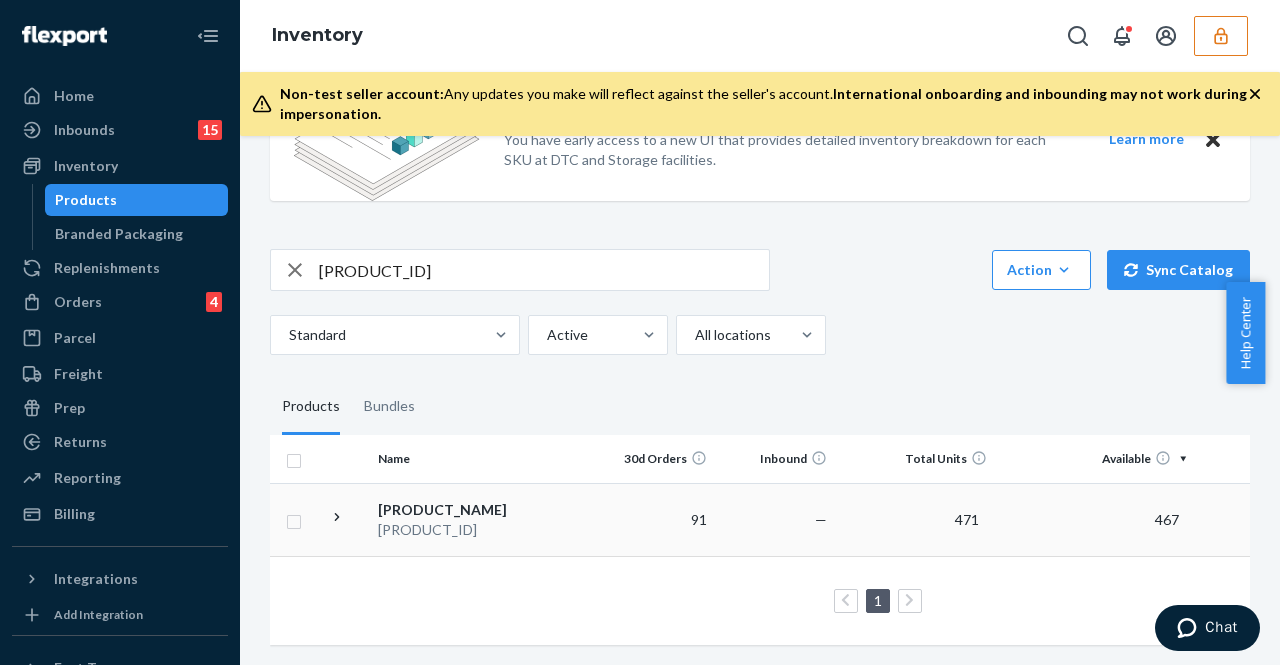 click on "91" at bounding box center (655, 519) 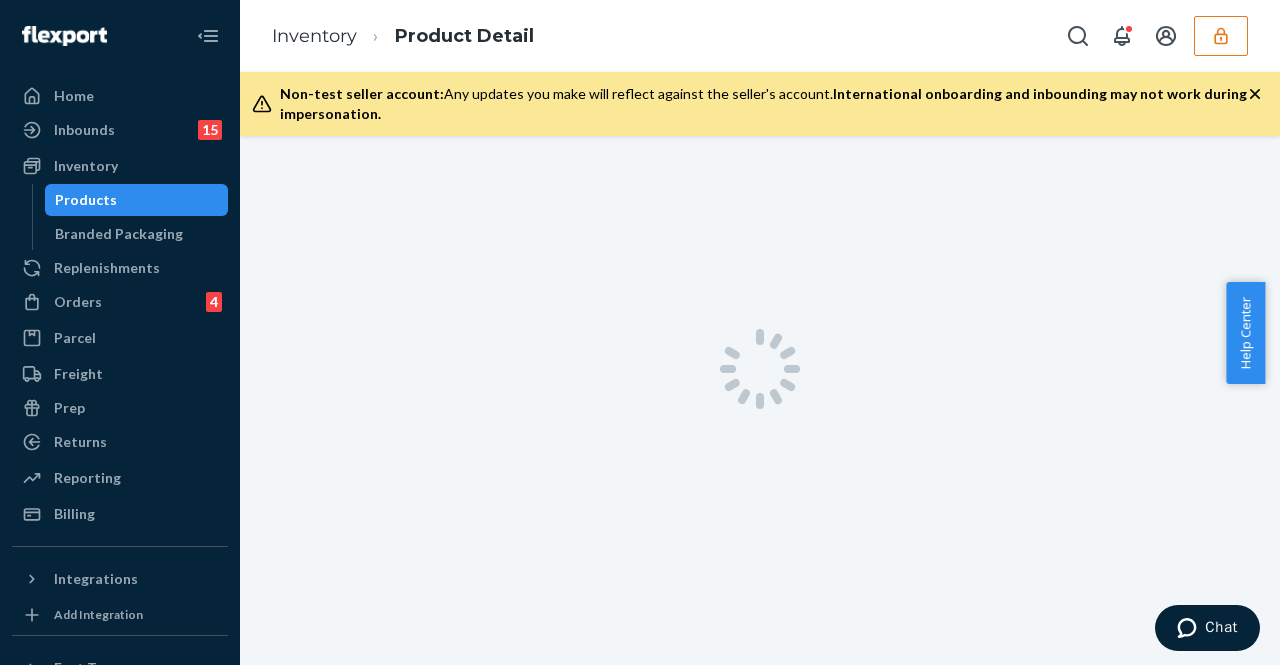 scroll, scrollTop: 0, scrollLeft: 0, axis: both 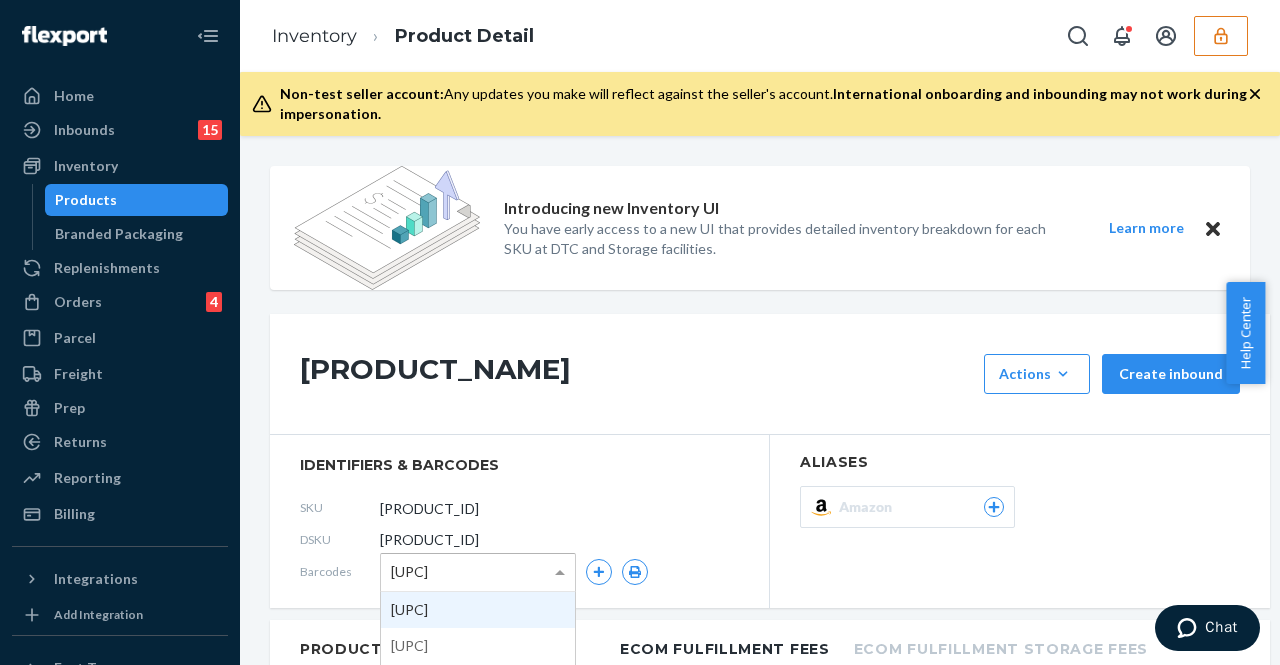 click on "00197551176183 (UPC)" at bounding box center (409, 572) 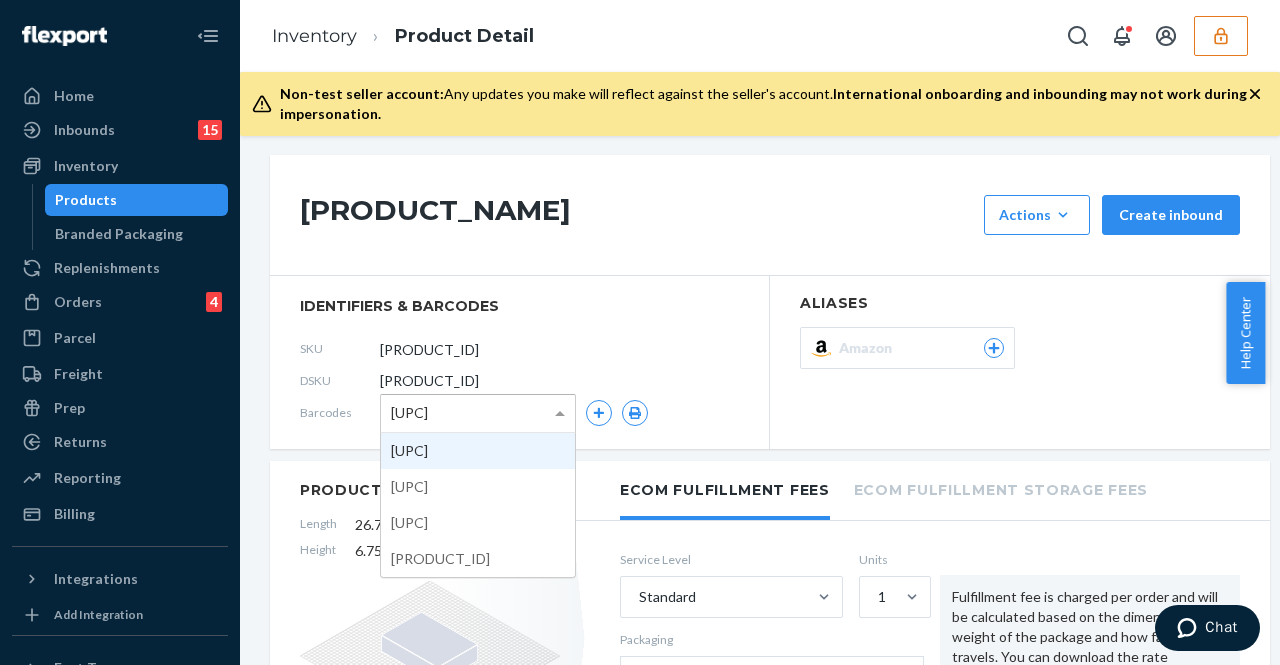 scroll, scrollTop: 200, scrollLeft: 0, axis: vertical 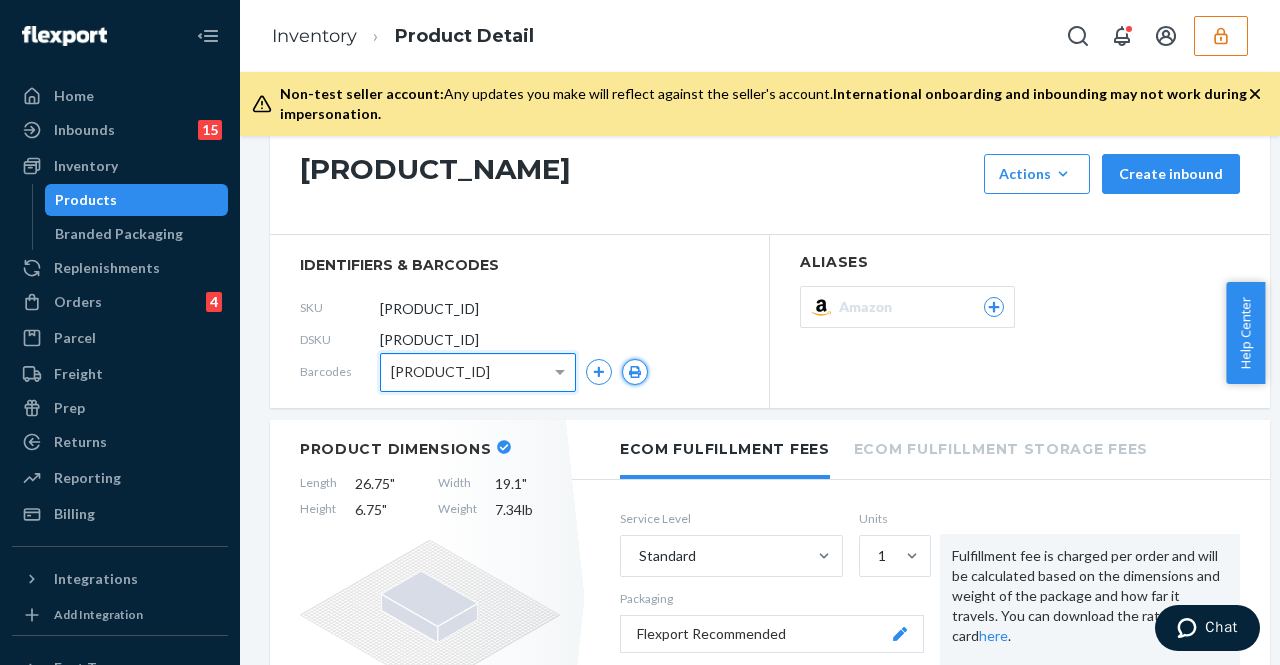 click 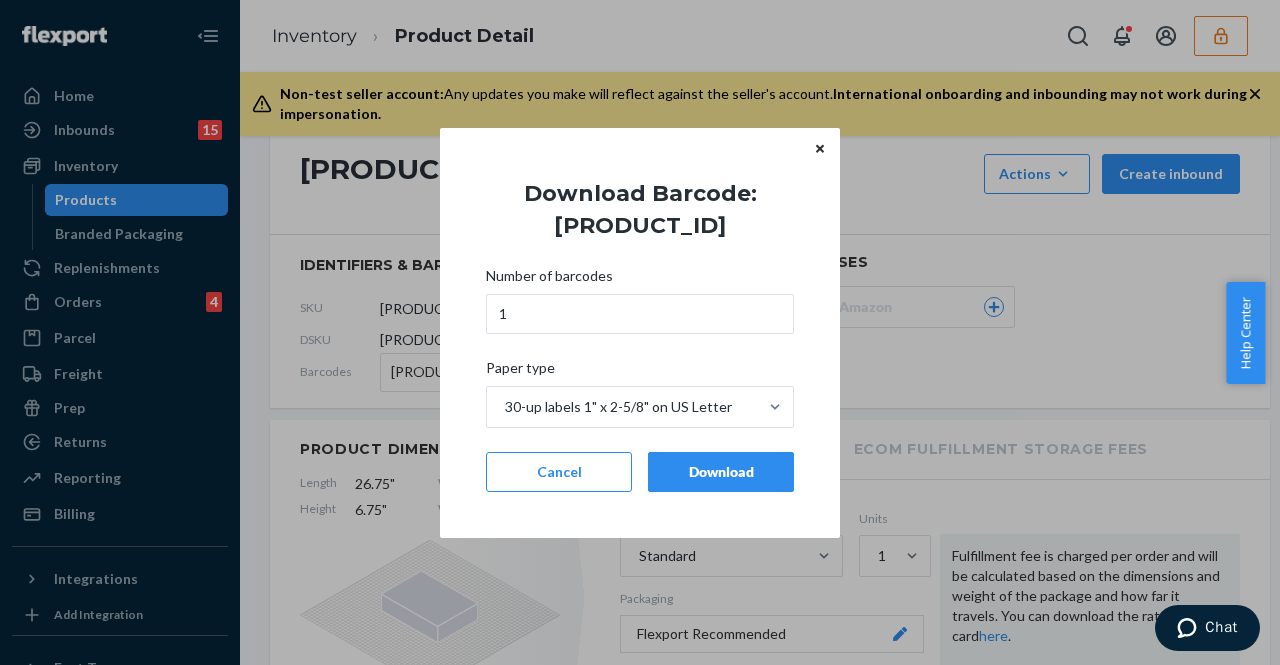 click on "Download" at bounding box center (721, 472) 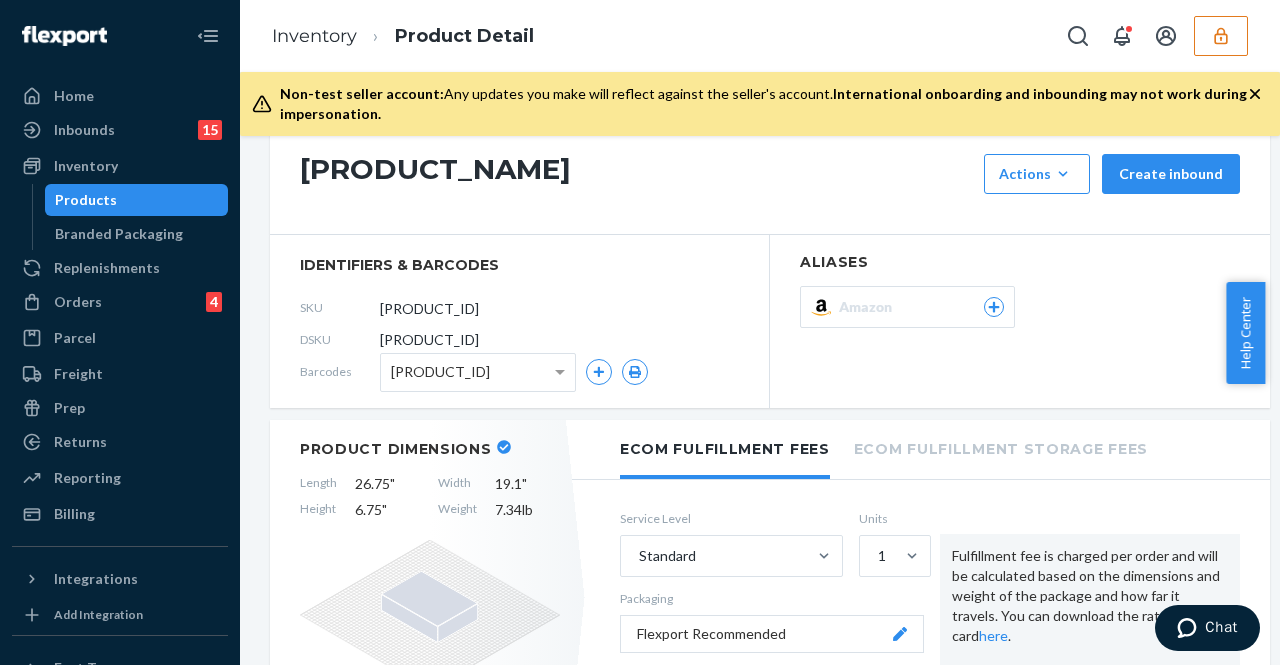 click on "D4ZVK9KK76F (DSKU)" at bounding box center [440, 372] 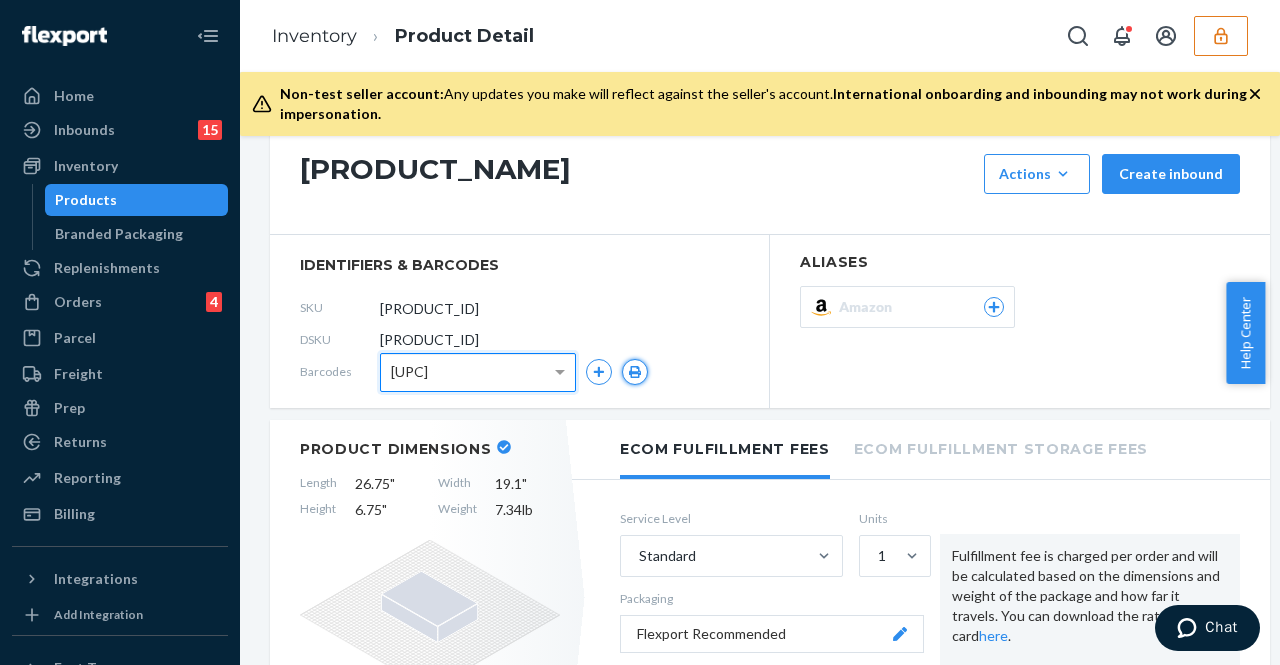 click at bounding box center [635, 372] 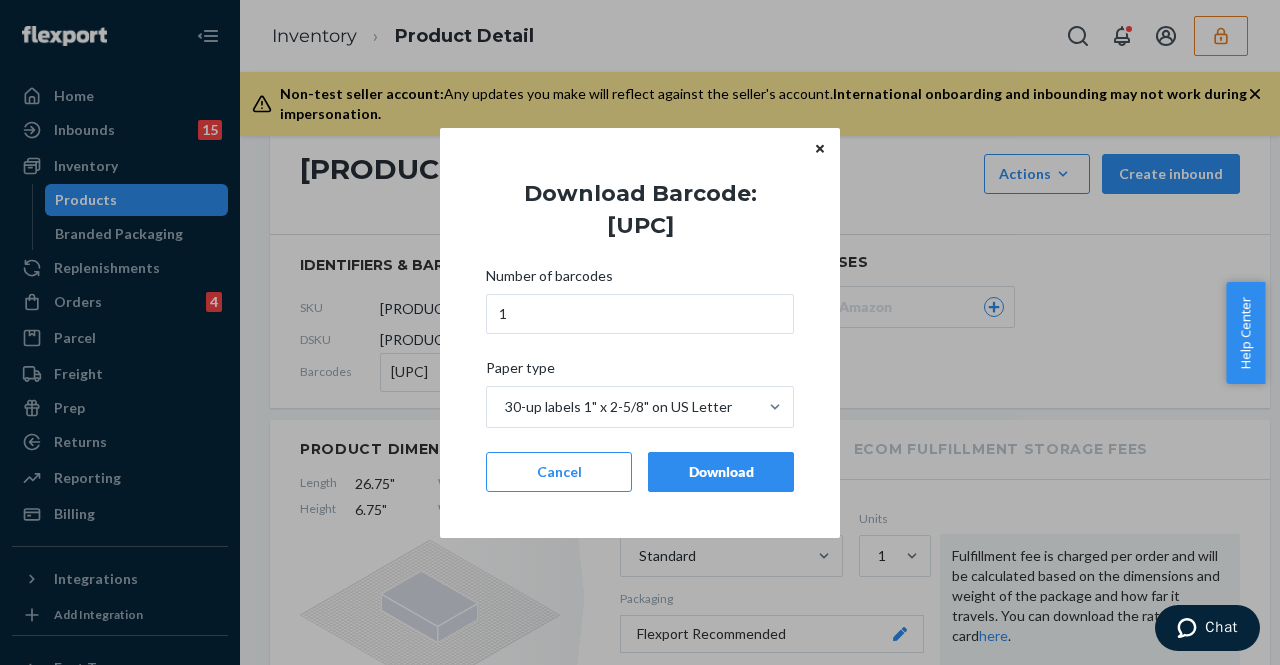 click on "Download" at bounding box center (721, 472) 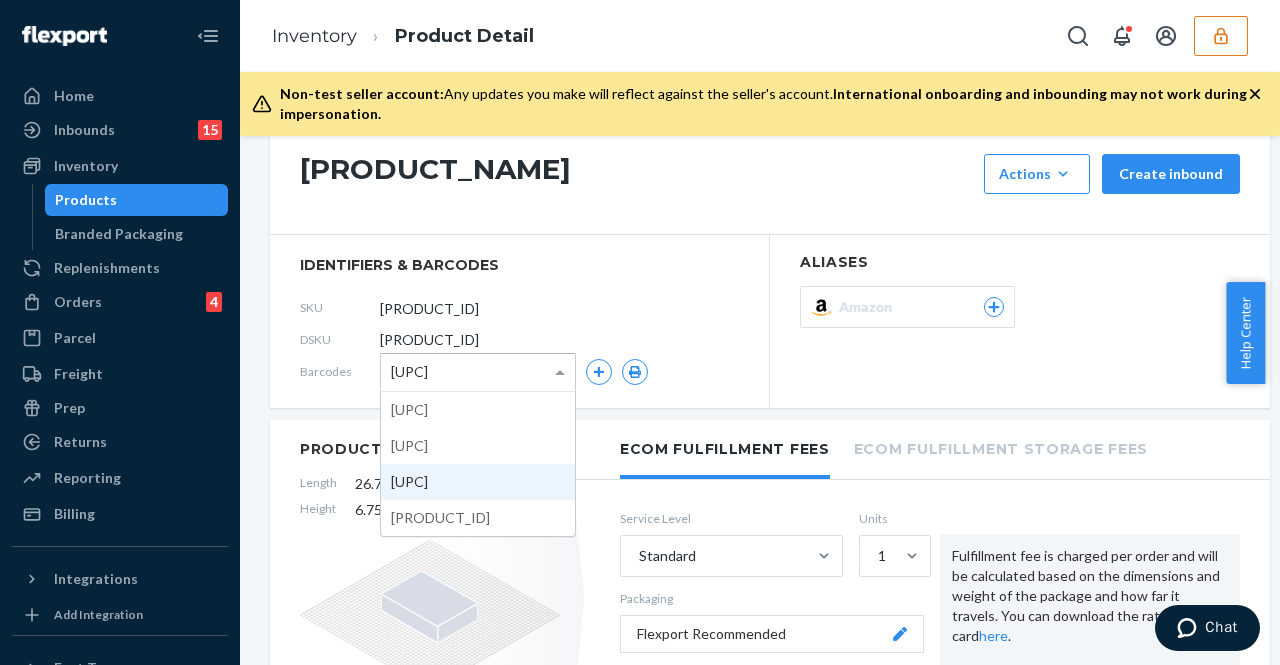 click at bounding box center (562, 372) 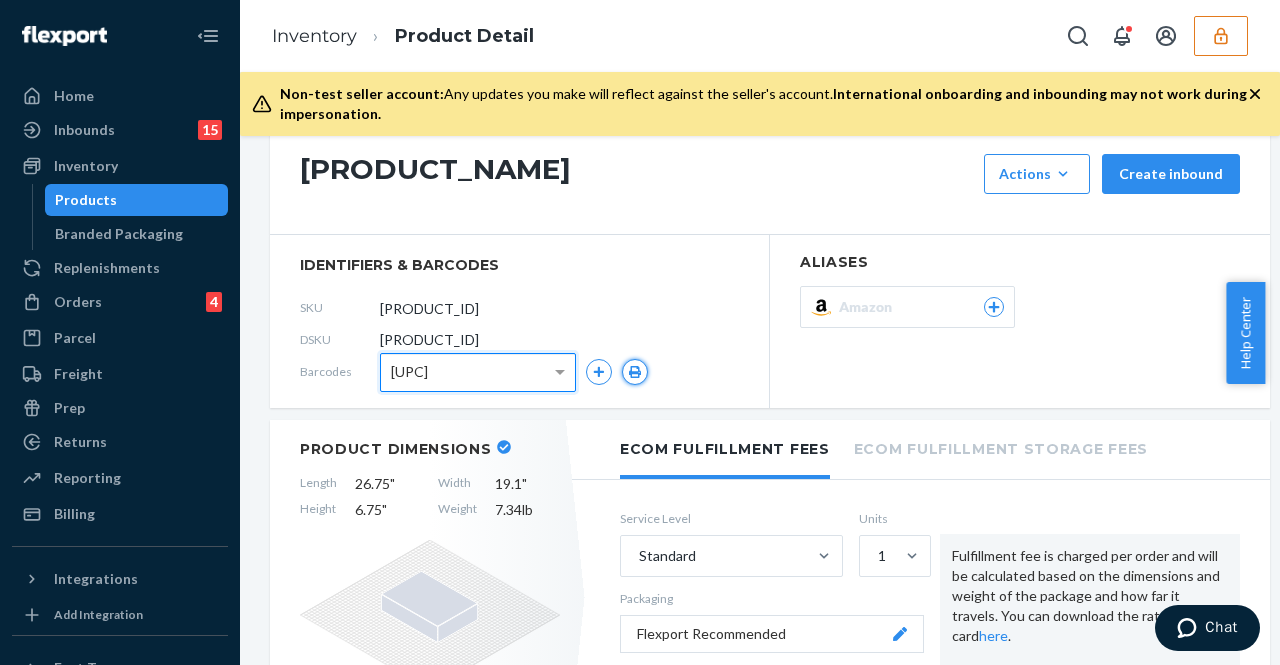 click 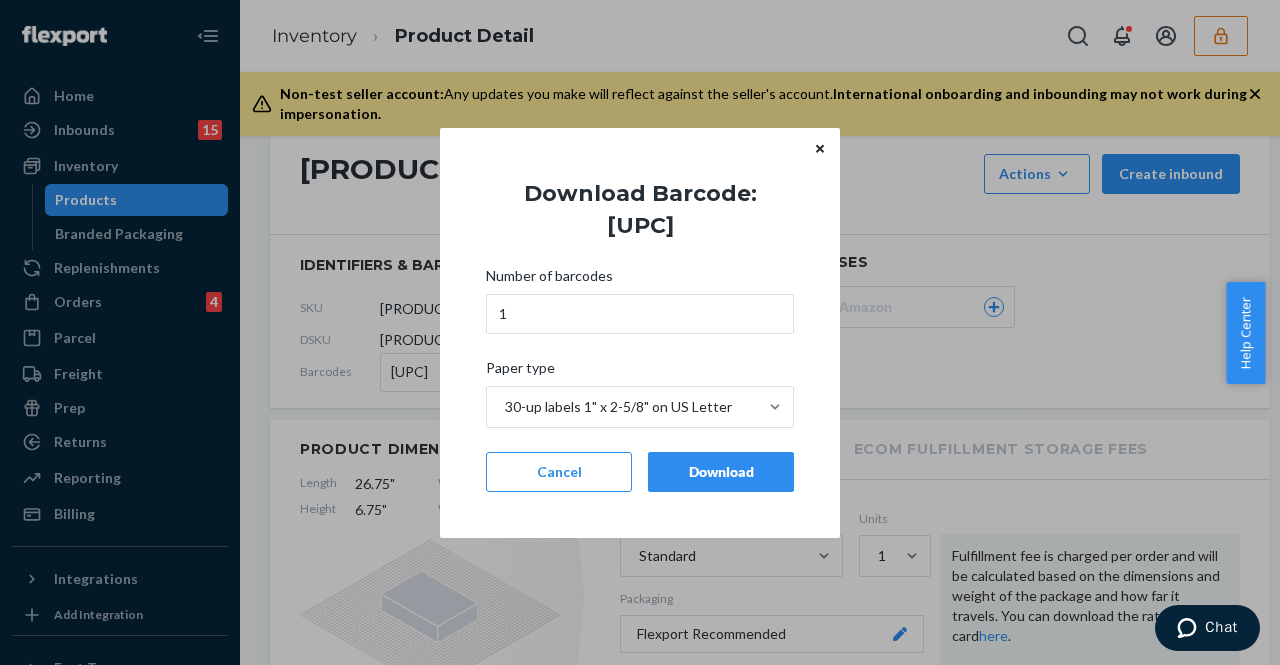 click on "Download" at bounding box center [721, 472] 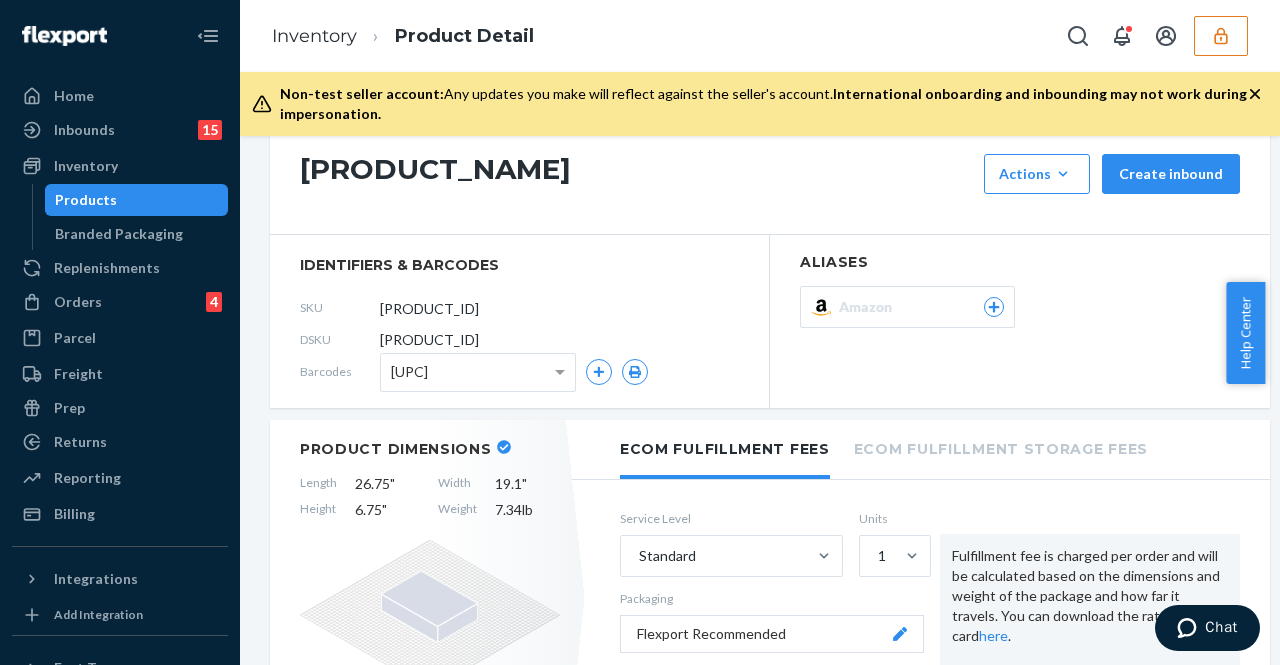 click 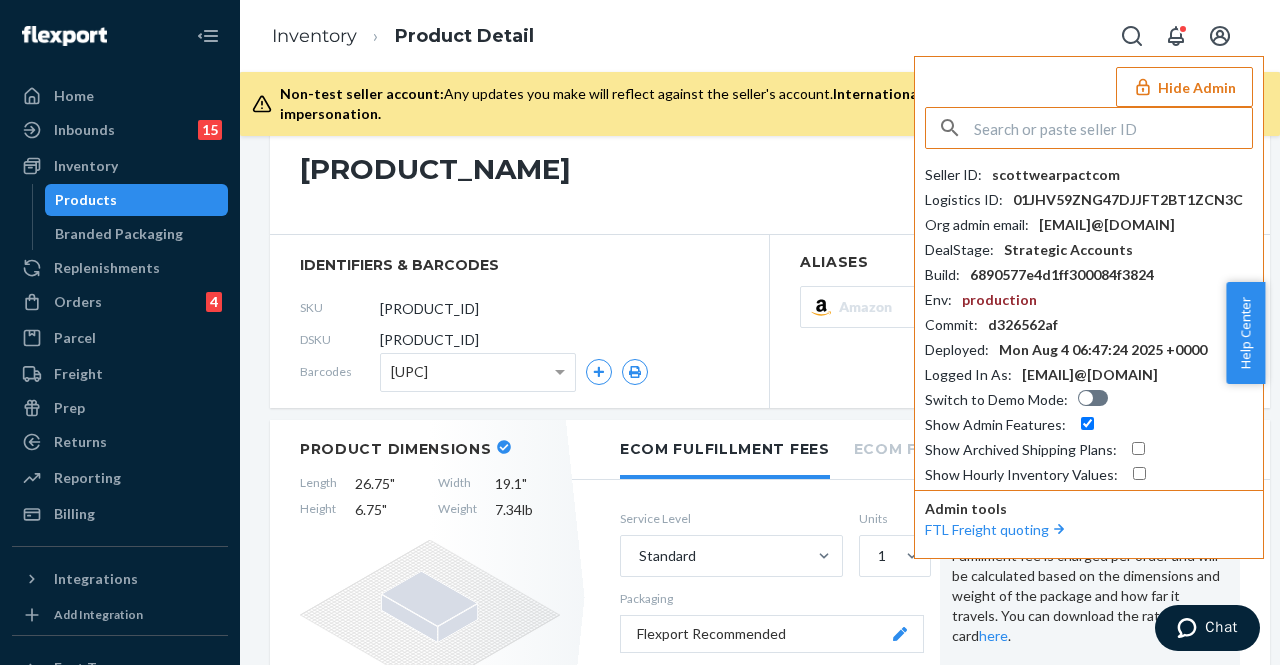 click at bounding box center (1113, 128) 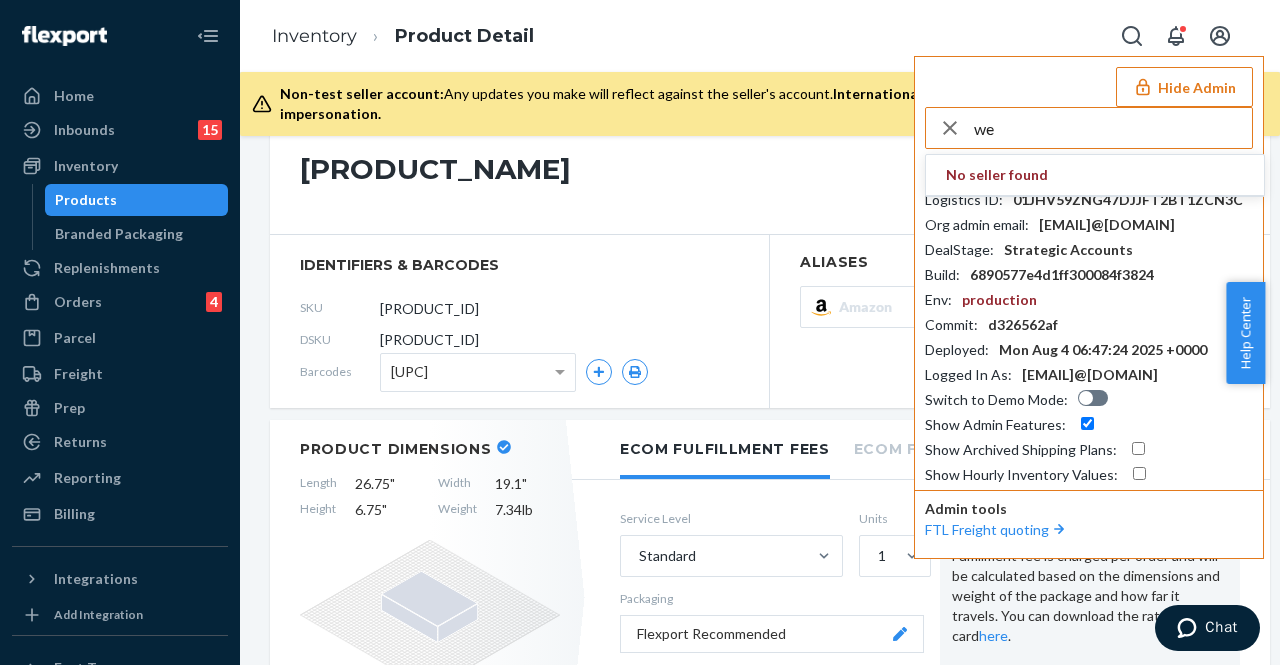 type on "w" 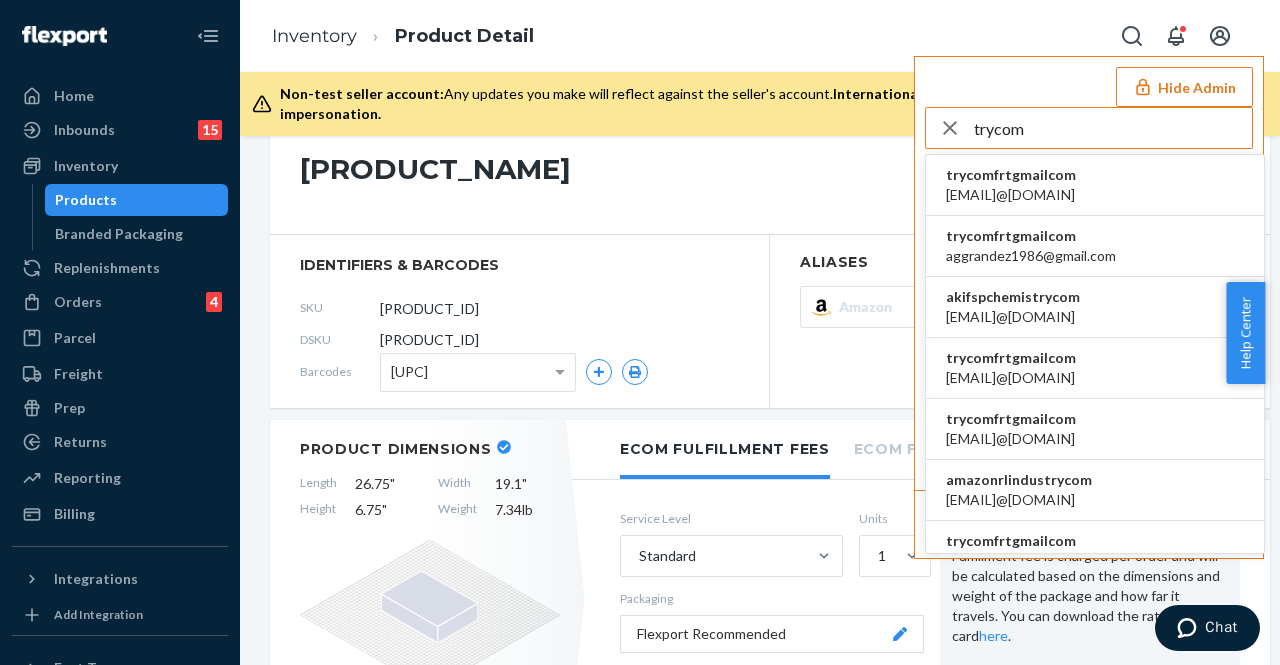 type on "trycom" 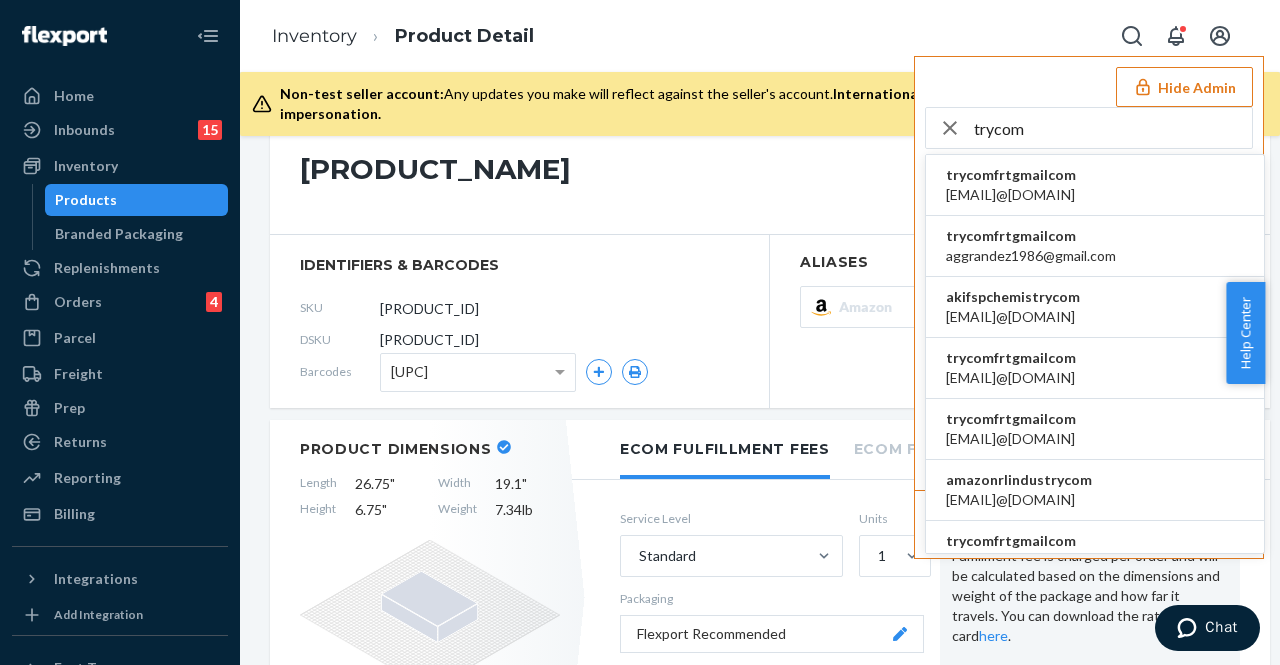 click on "trycomfrtgmailcom" at bounding box center [1011, 175] 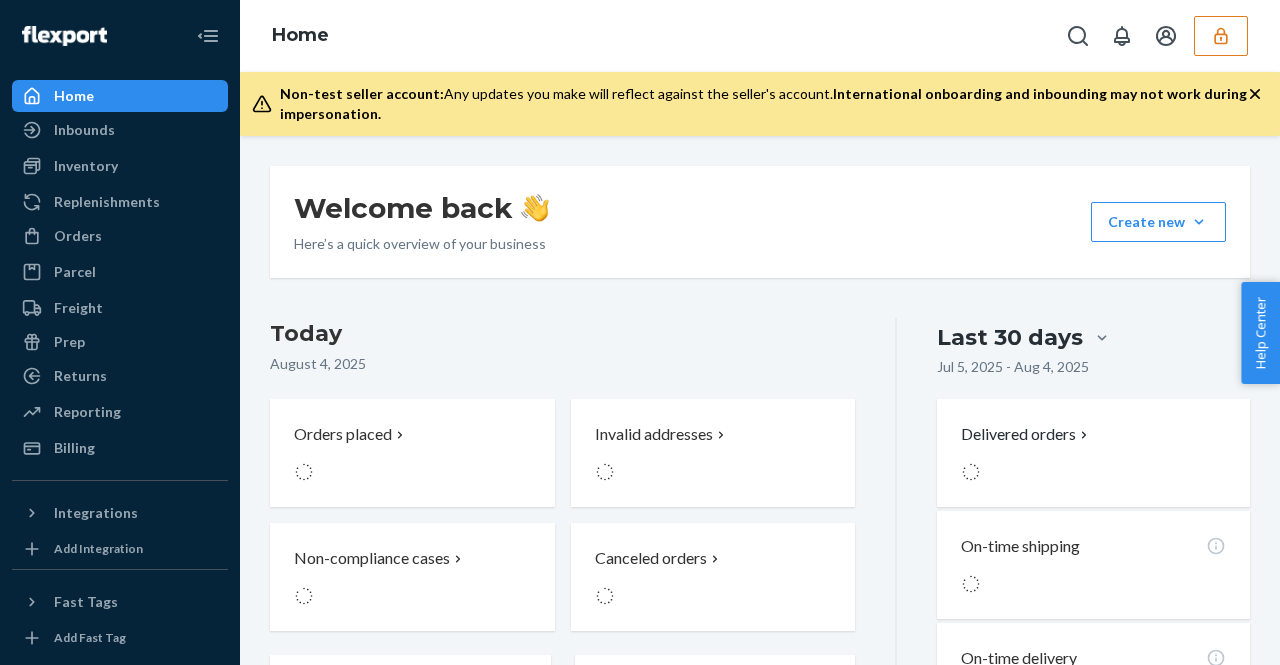 scroll, scrollTop: 0, scrollLeft: 0, axis: both 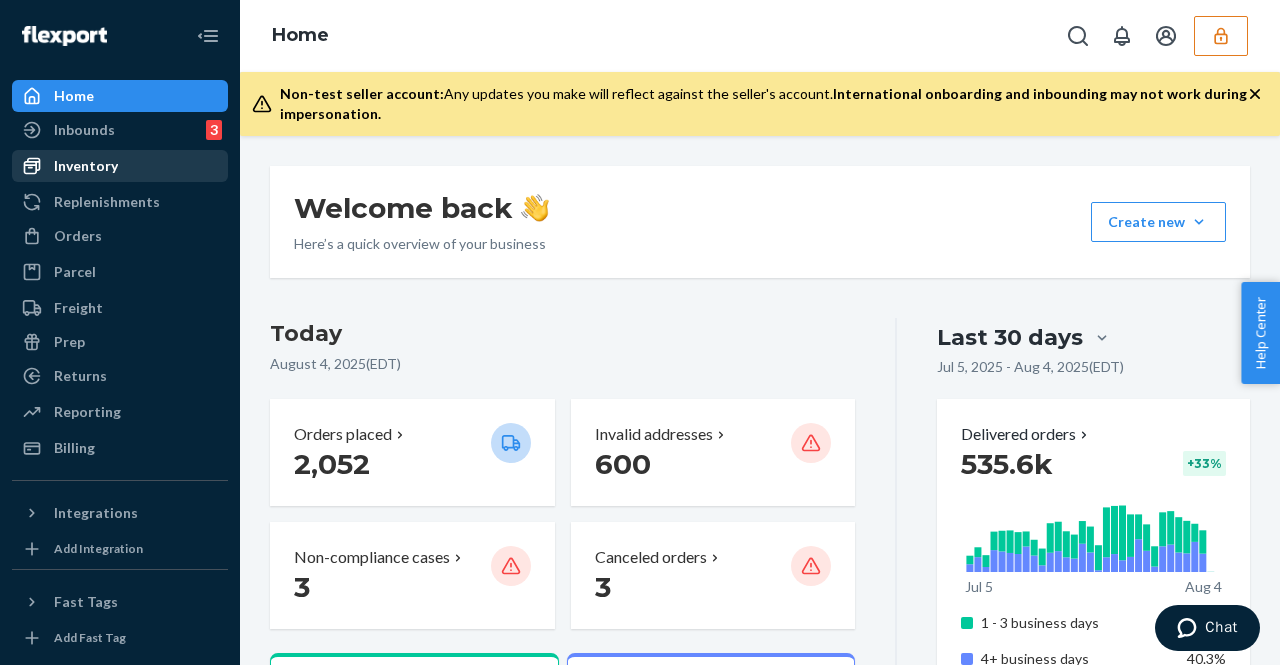 click on "Inventory" at bounding box center (86, 166) 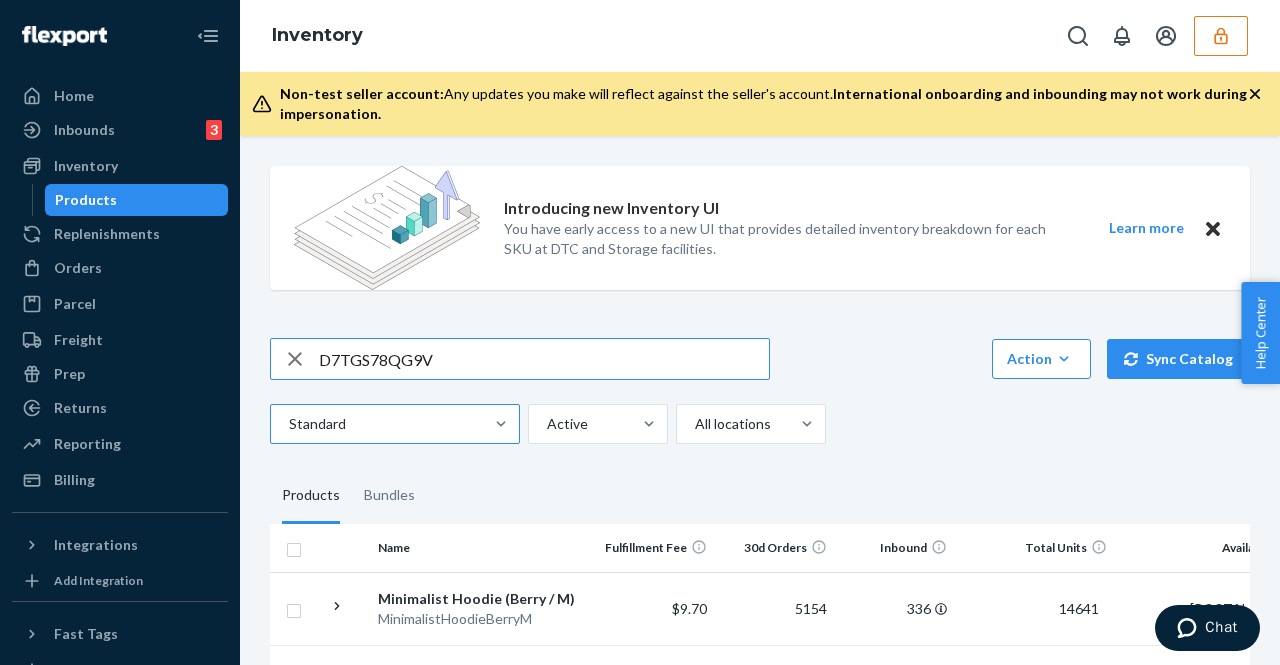 type on "D7TGS78QG9V" 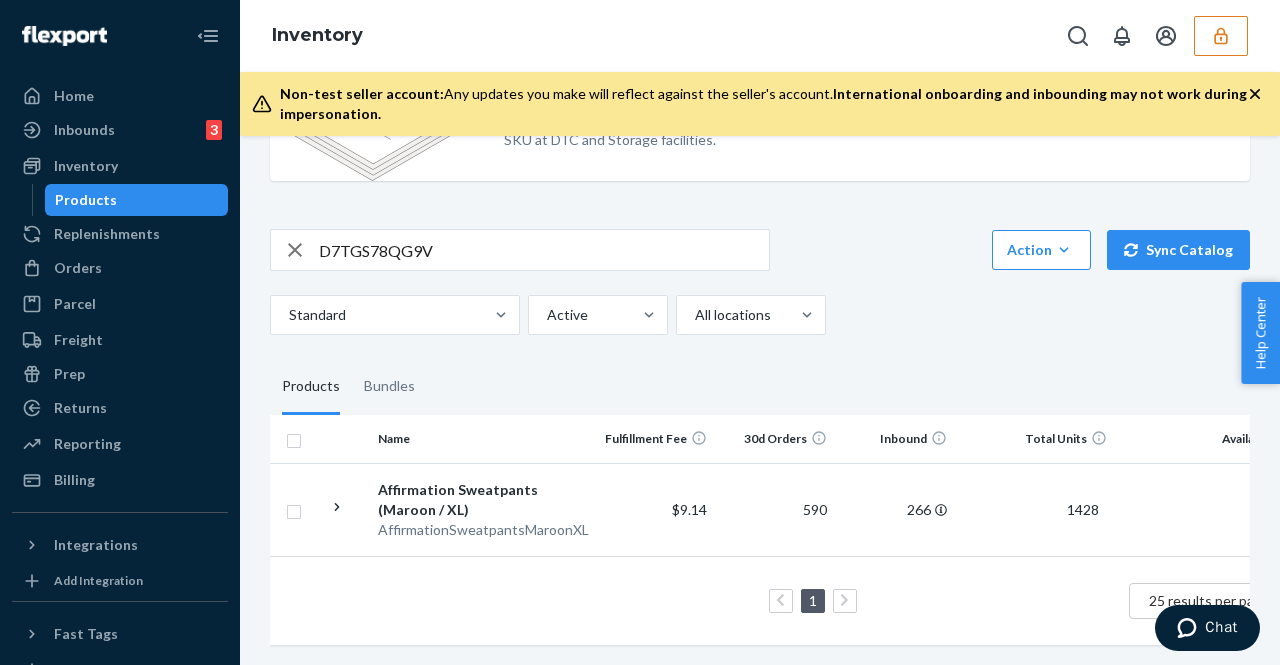 scroll, scrollTop: 122, scrollLeft: 0, axis: vertical 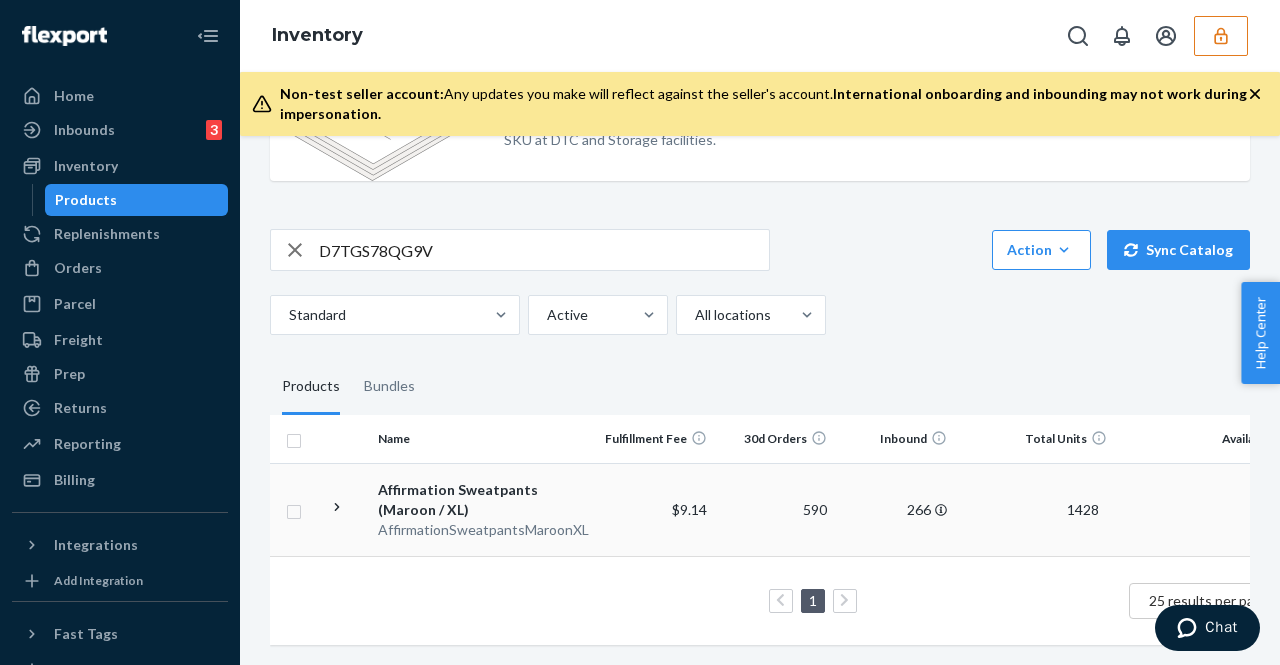 click on "Affirmation Sweatpants (Maroon / XL)" at bounding box center (482, 500) 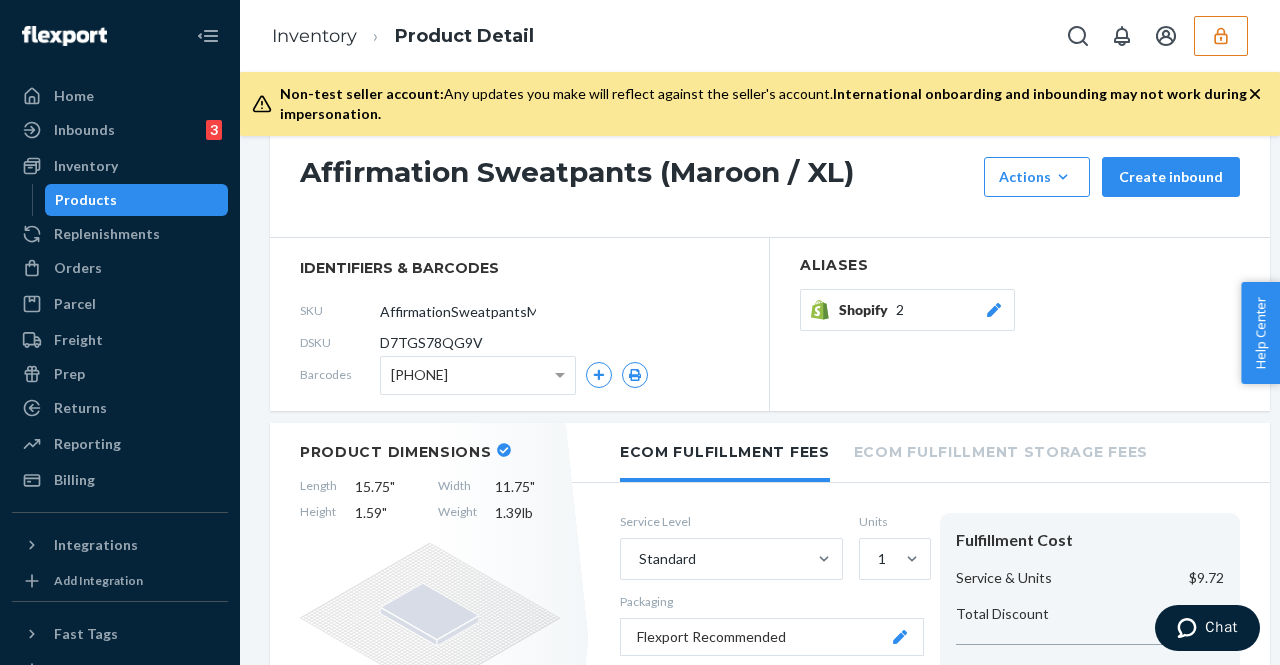 scroll, scrollTop: 200, scrollLeft: 0, axis: vertical 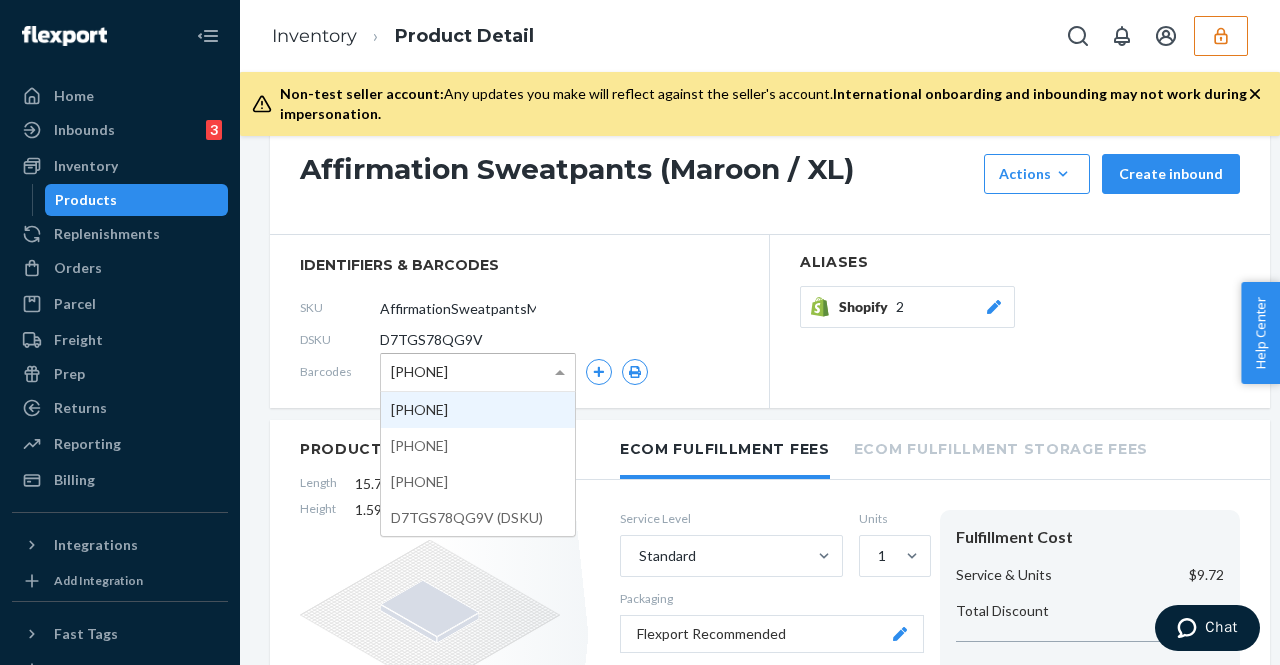 click on "[PHONE]" at bounding box center [419, 372] 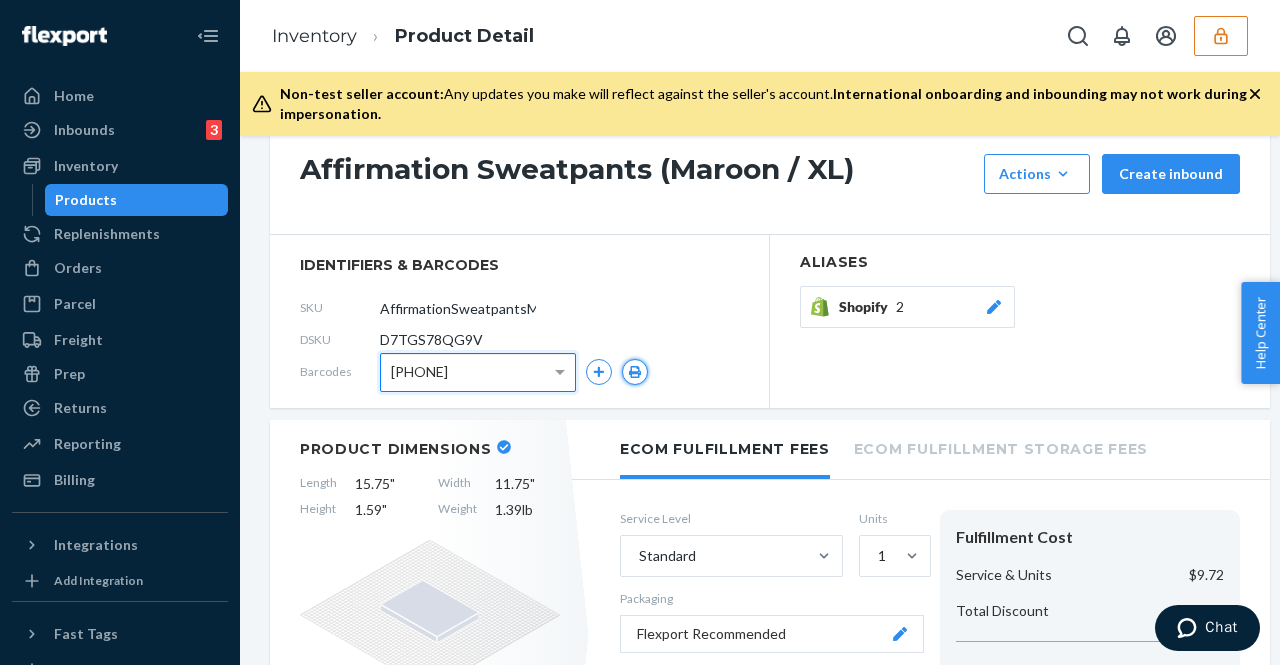 click 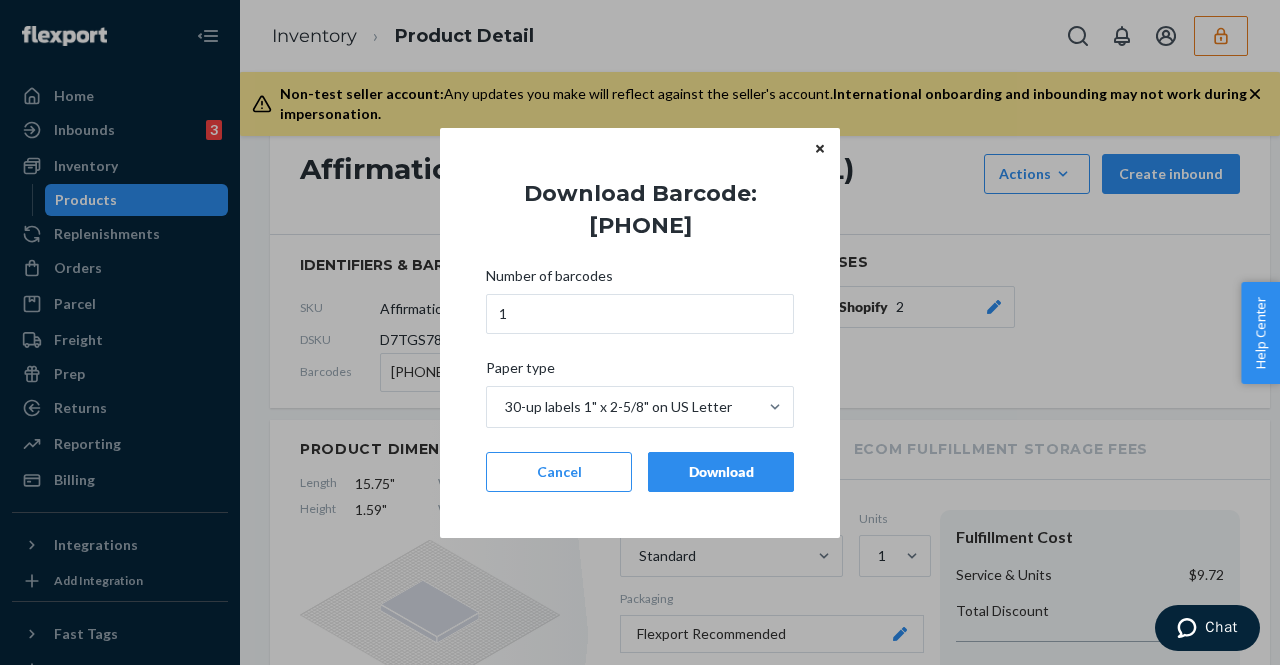 click on "Download" at bounding box center [721, 472] 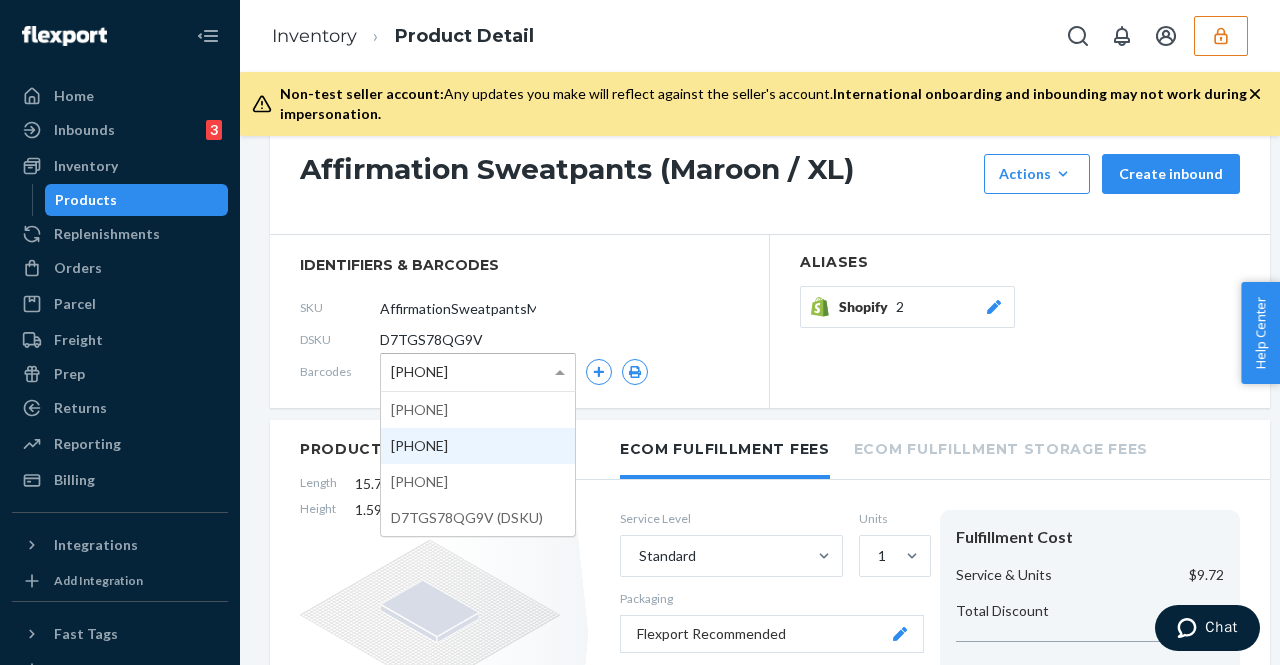 click at bounding box center [562, 372] 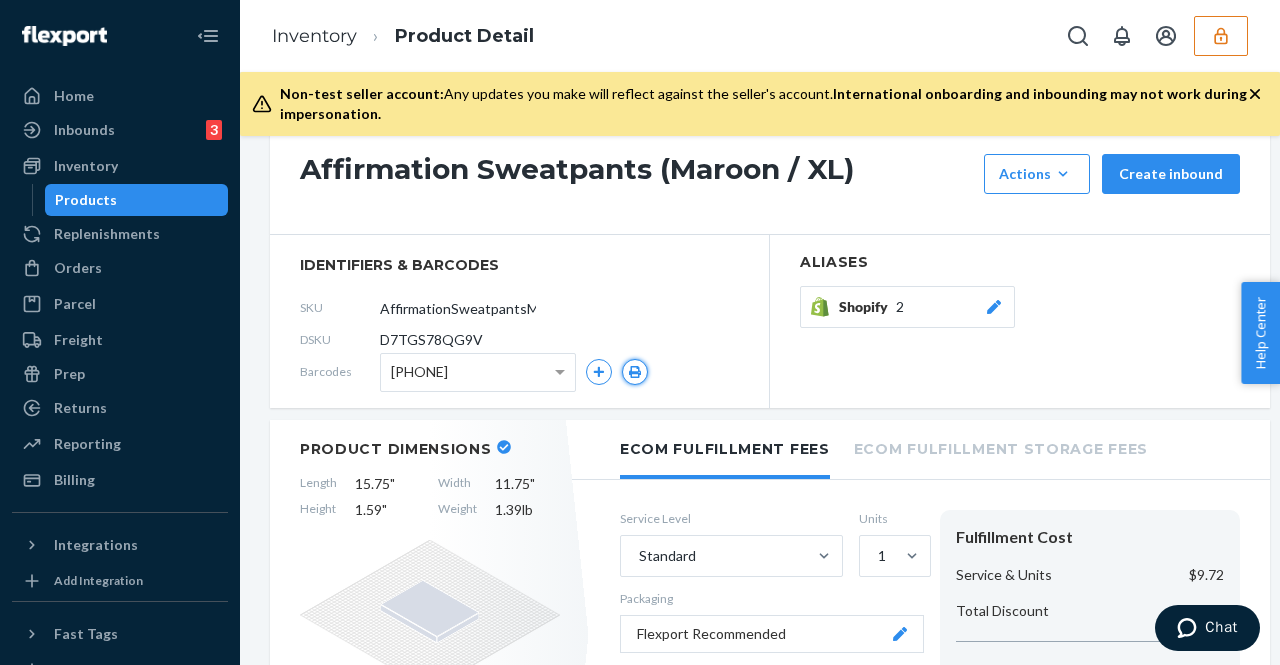 click at bounding box center (635, 372) 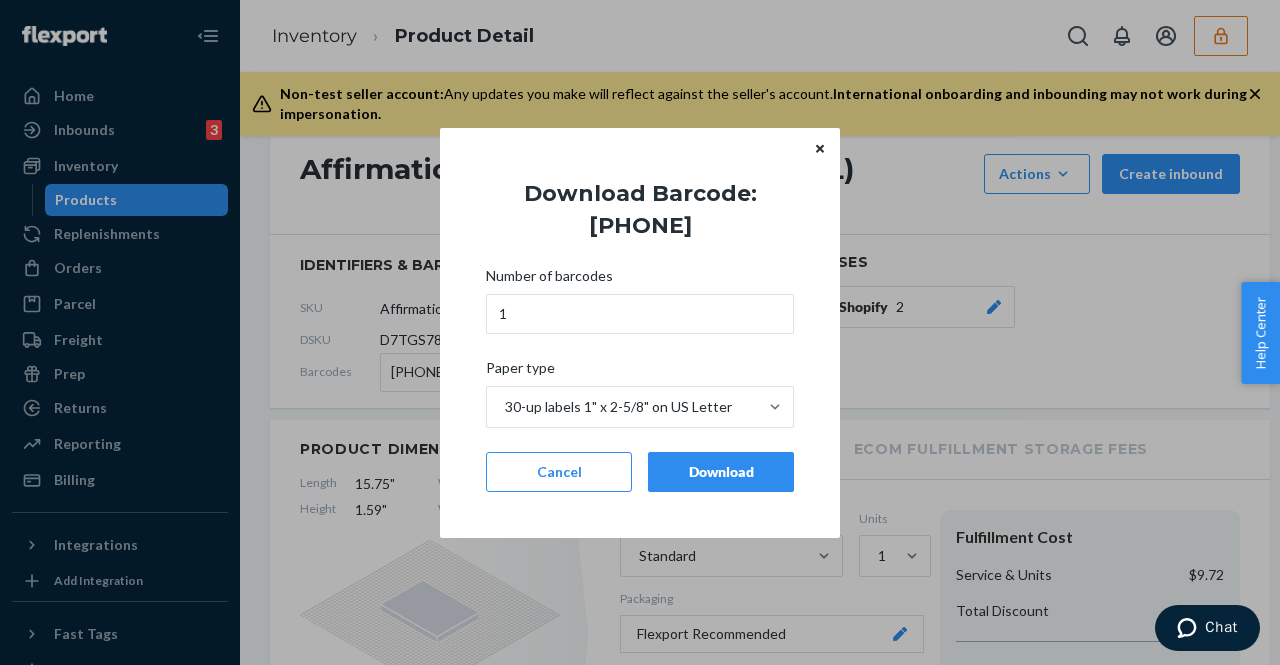 click on "Download" at bounding box center (721, 472) 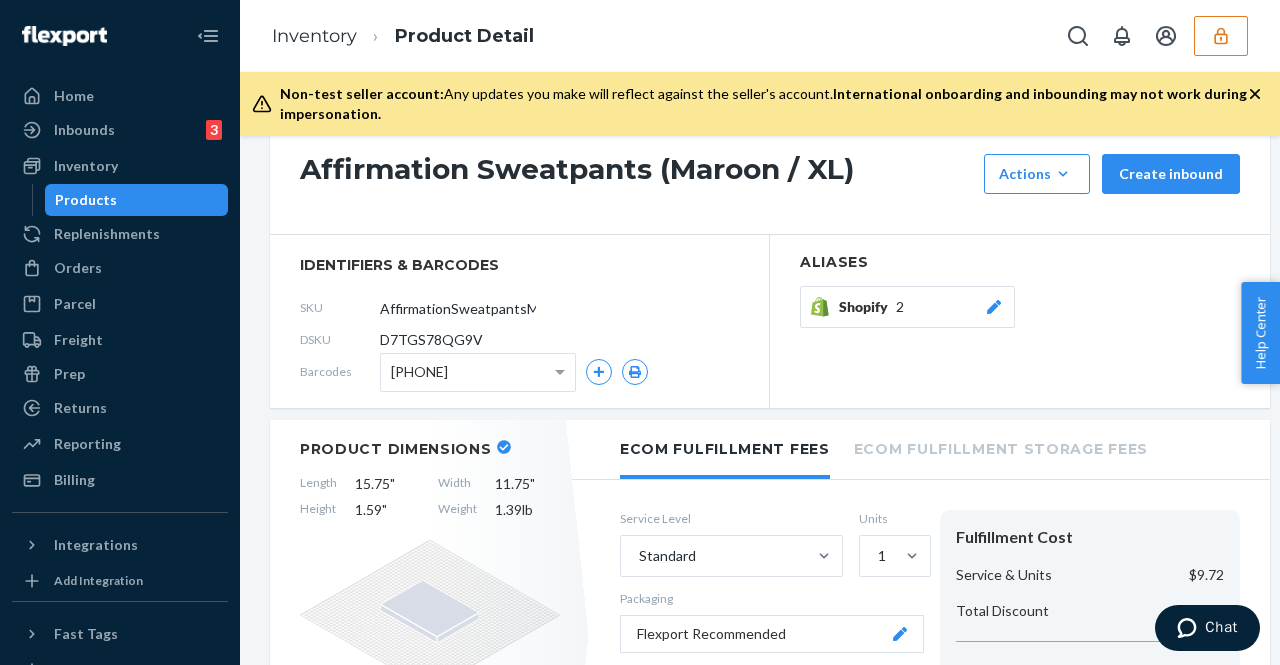 click on "[PHONE]" at bounding box center (478, 372) 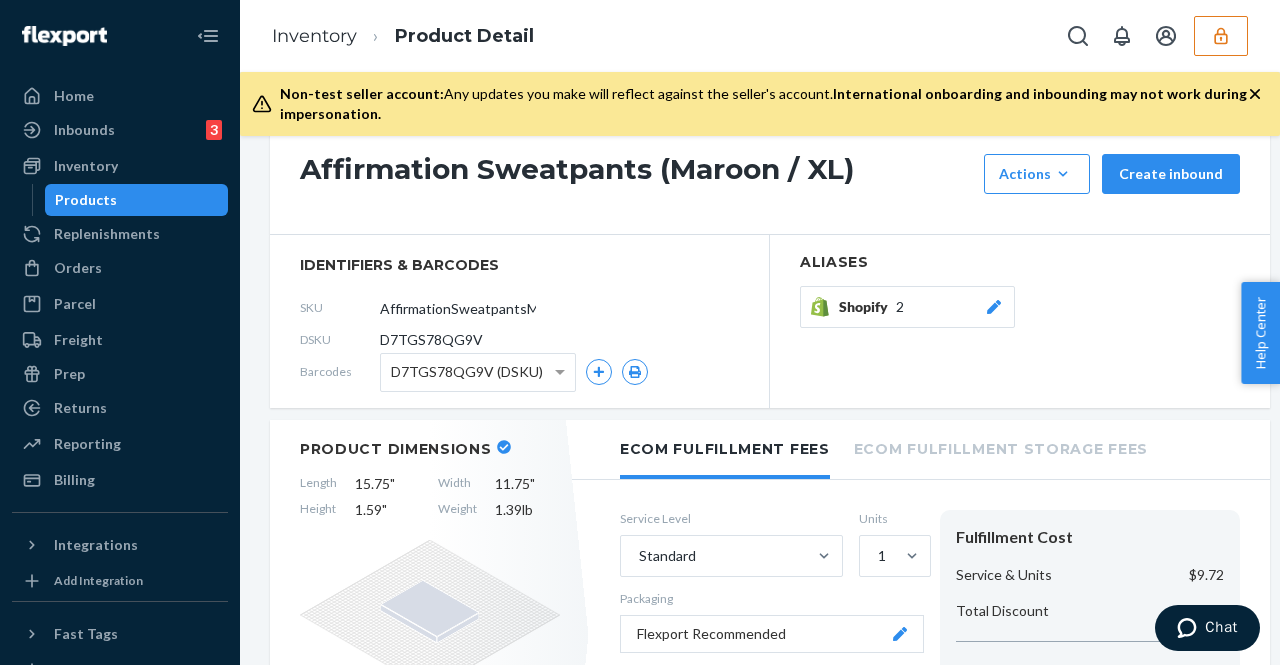 click on "Product Dimensions Length 15.75 " Width 11.75 " Height 1.59 " Weight 1.39 lb" at bounding box center (430, 635) 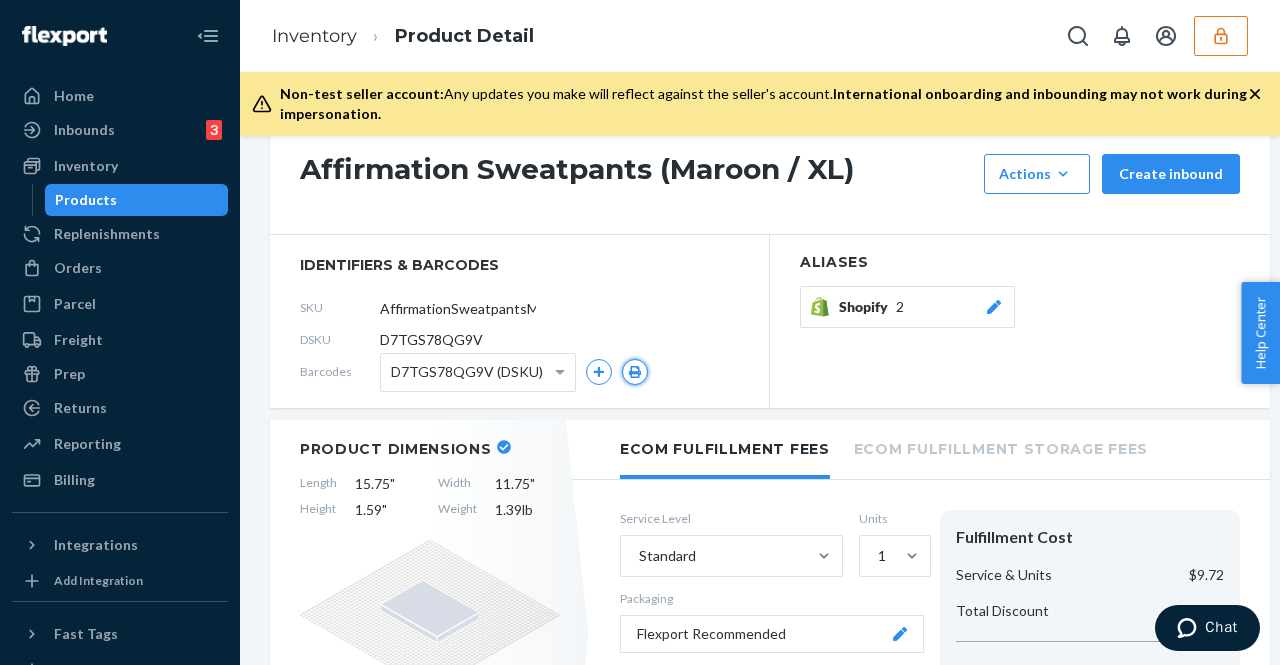 click at bounding box center (635, 372) 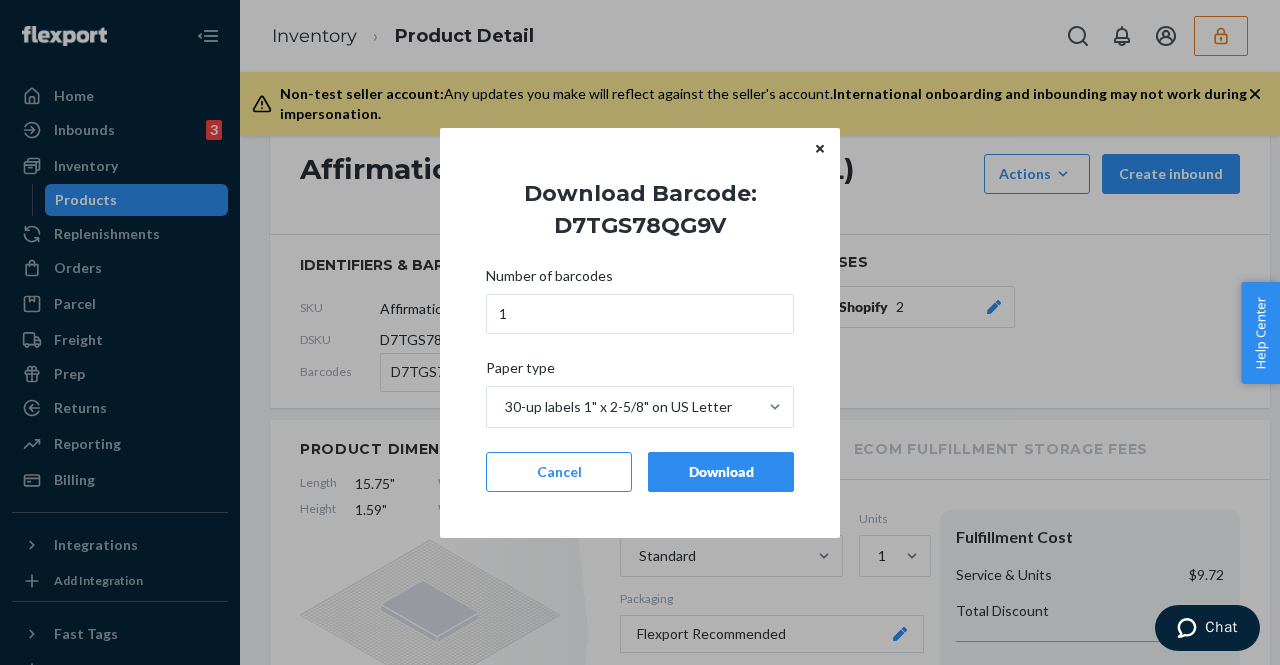 click on "Download" at bounding box center [721, 472] 